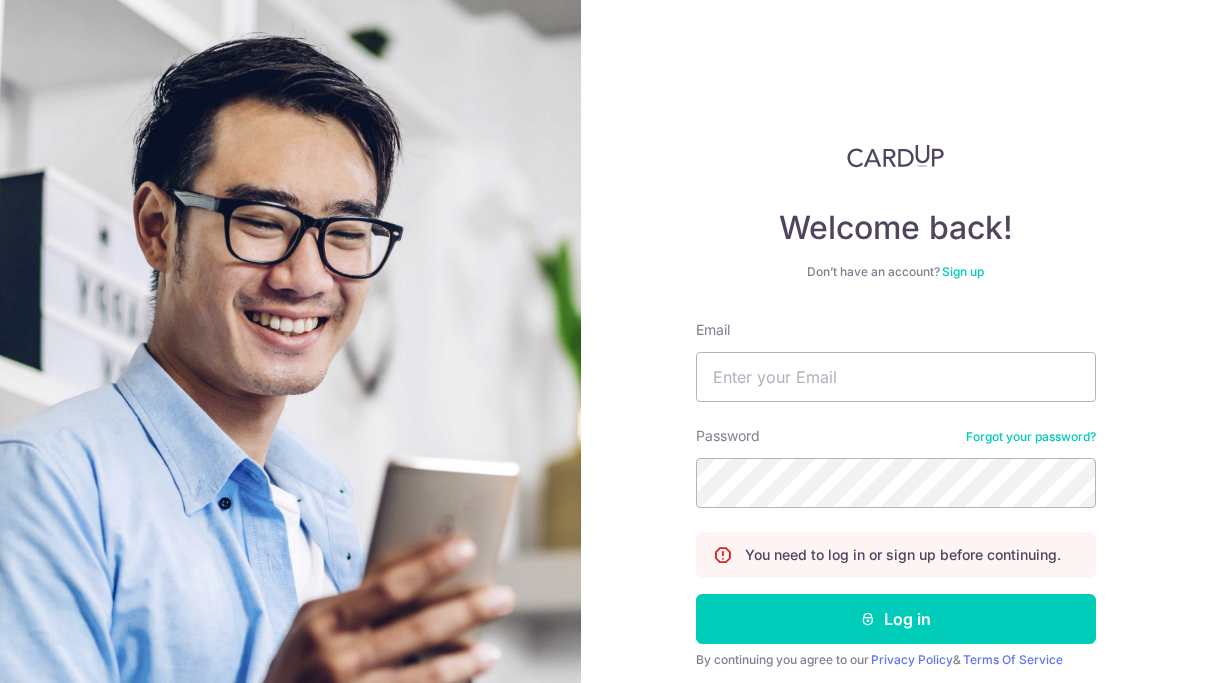 scroll, scrollTop: 0, scrollLeft: 0, axis: both 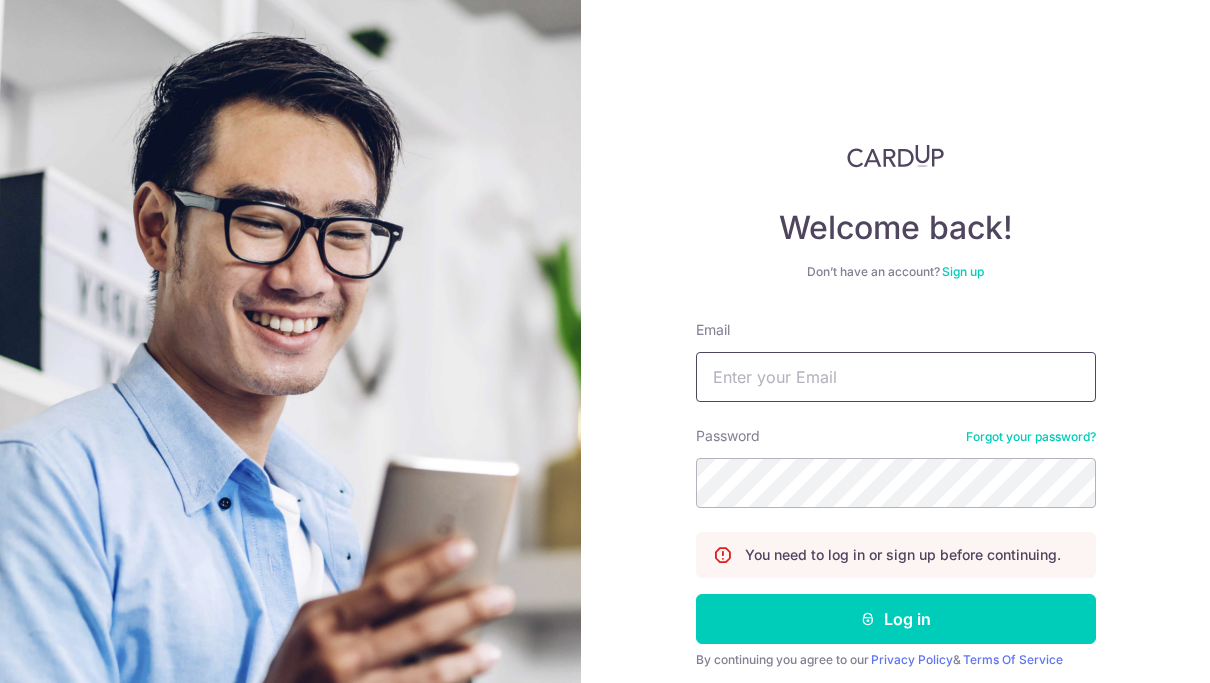 click on "Email" at bounding box center [896, 377] 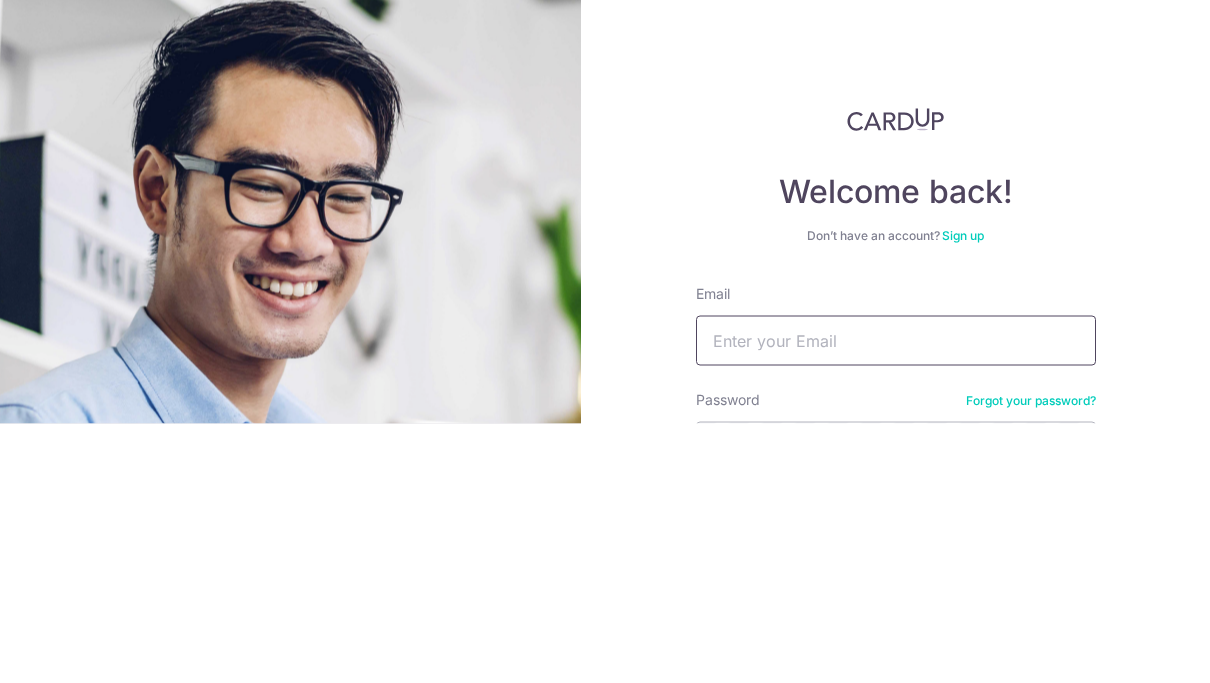 type on "[EMAIL]" 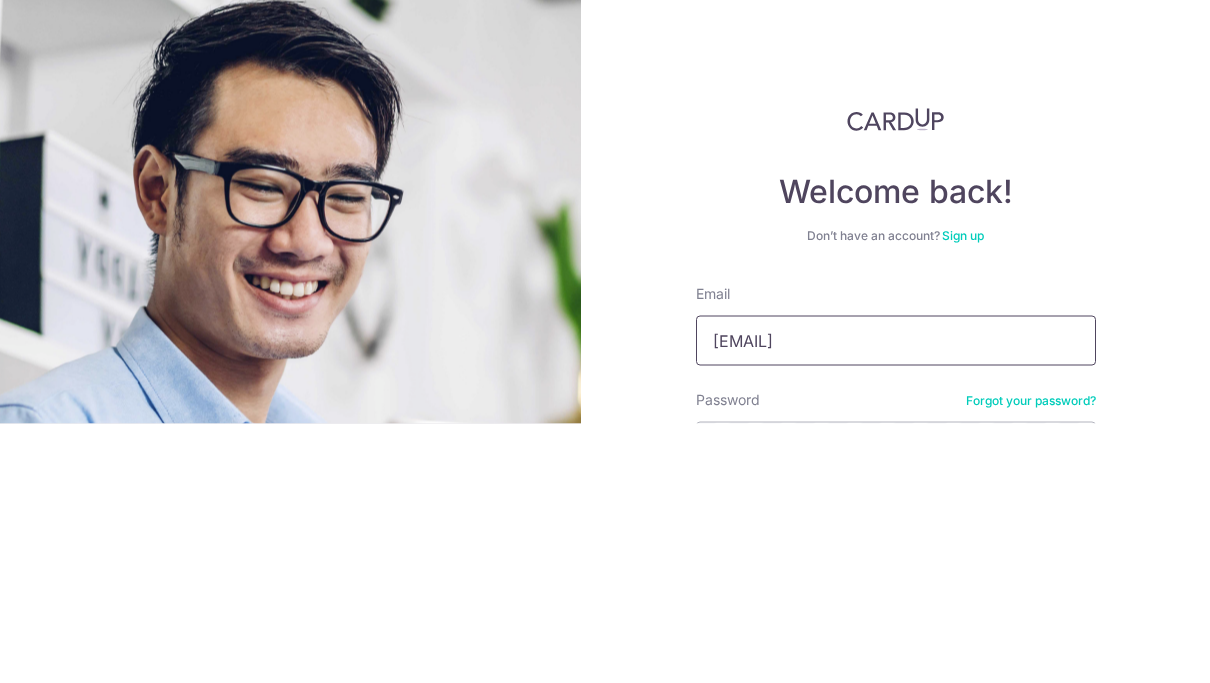 click on "Log in" at bounding box center [896, 842] 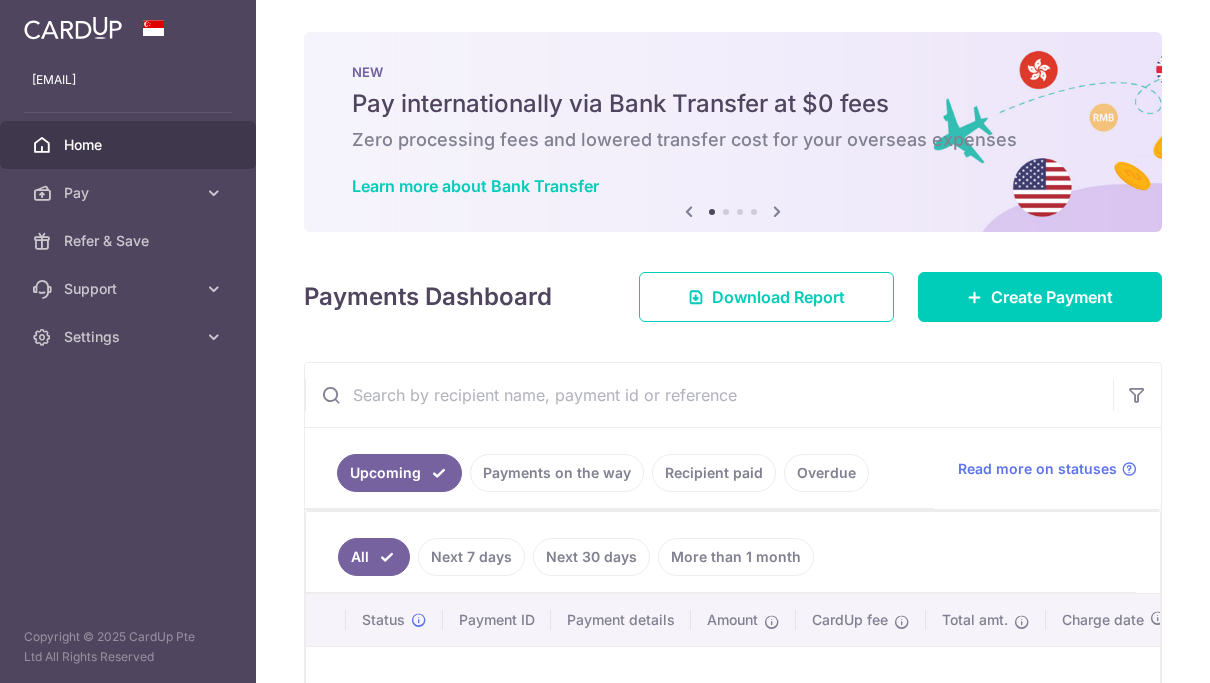 scroll, scrollTop: 0, scrollLeft: 0, axis: both 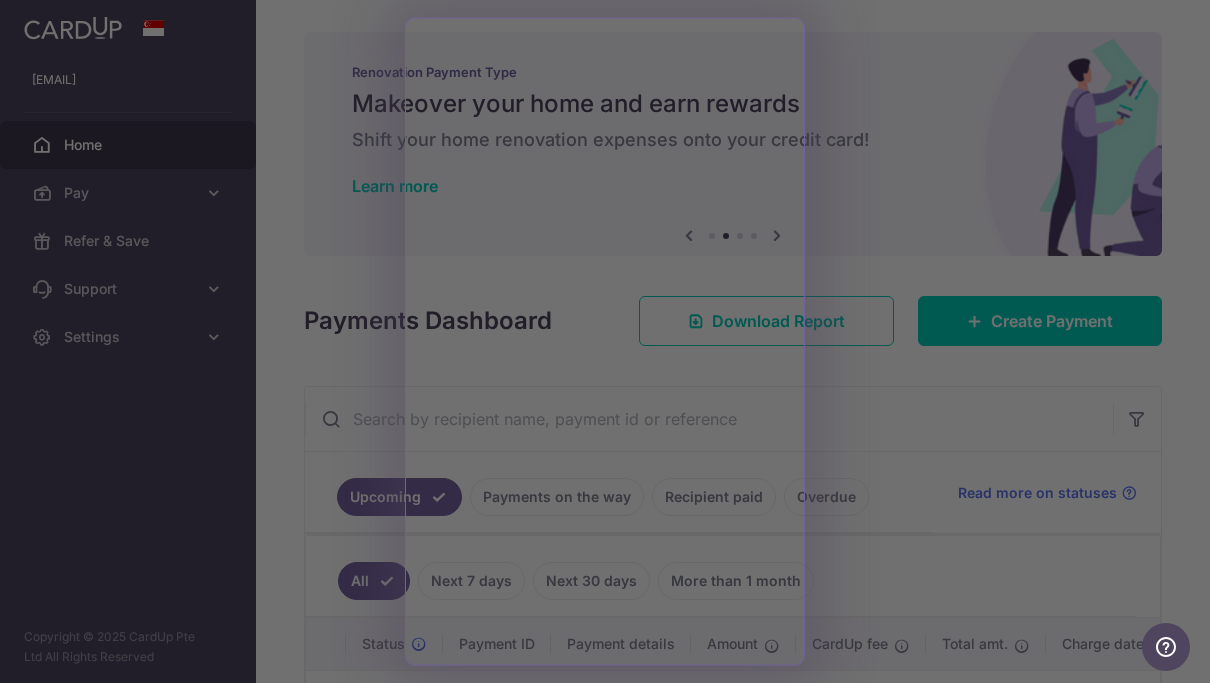 click at bounding box center (611, 345) 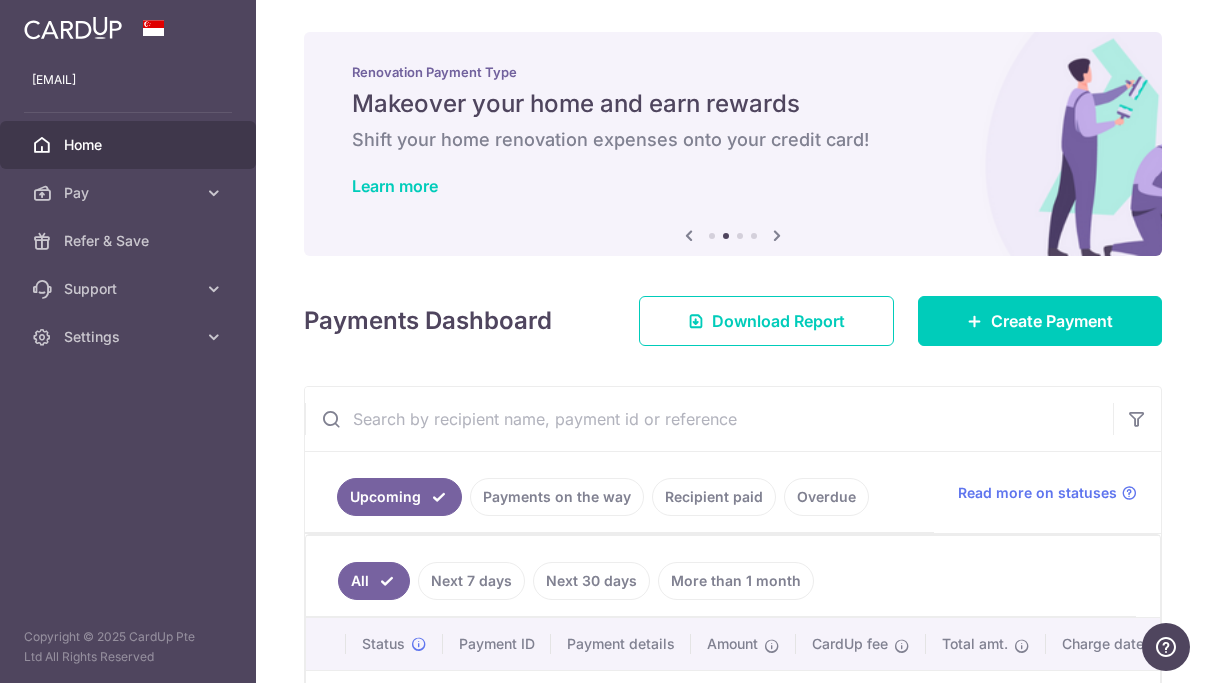 scroll, scrollTop: 0, scrollLeft: 0, axis: both 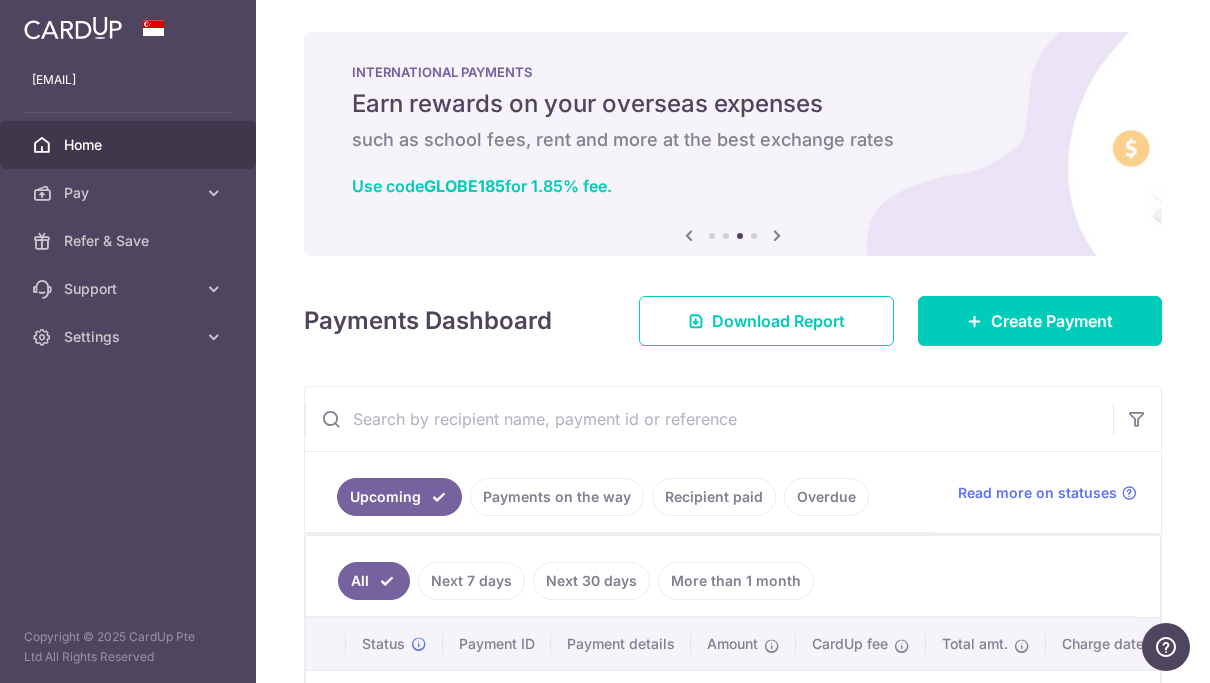 click on "Pay" at bounding box center (128, 193) 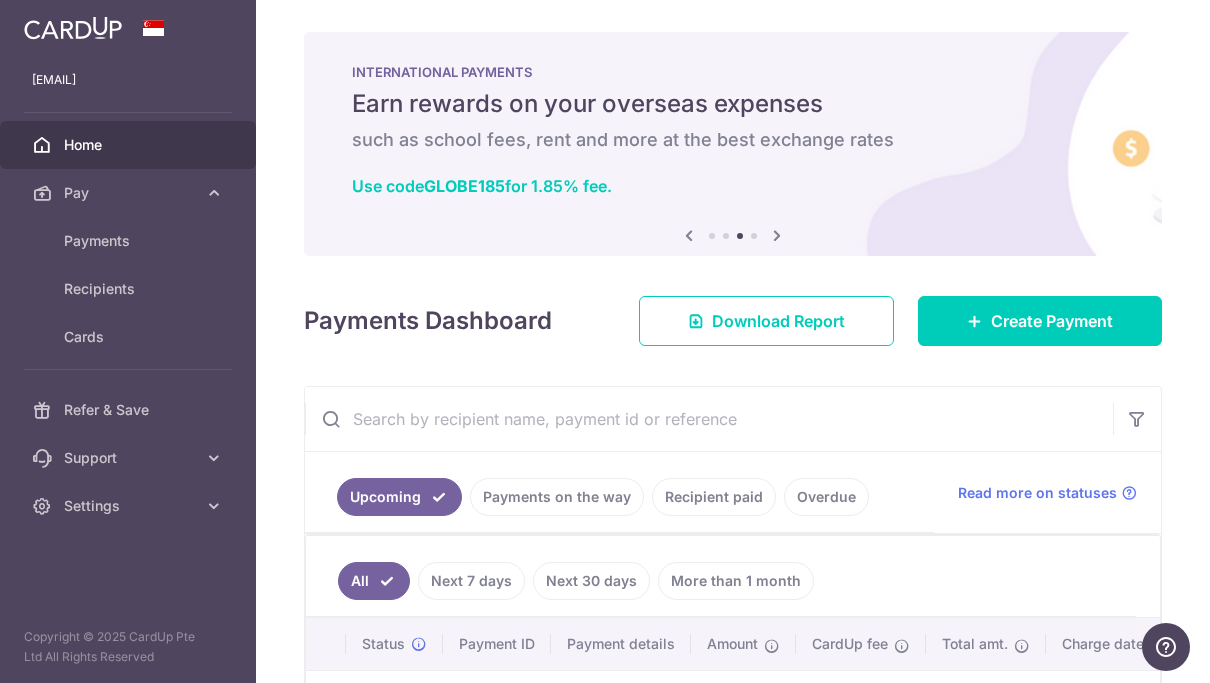 click on "Payments" at bounding box center [128, 241] 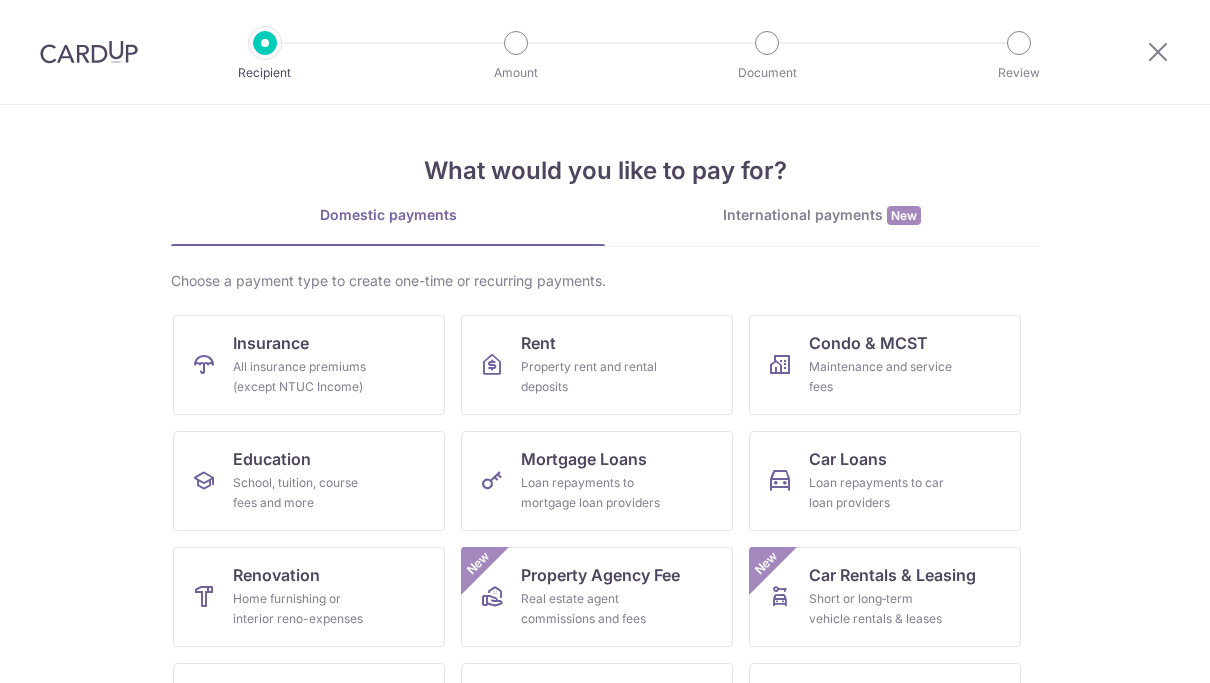 scroll, scrollTop: 0, scrollLeft: 0, axis: both 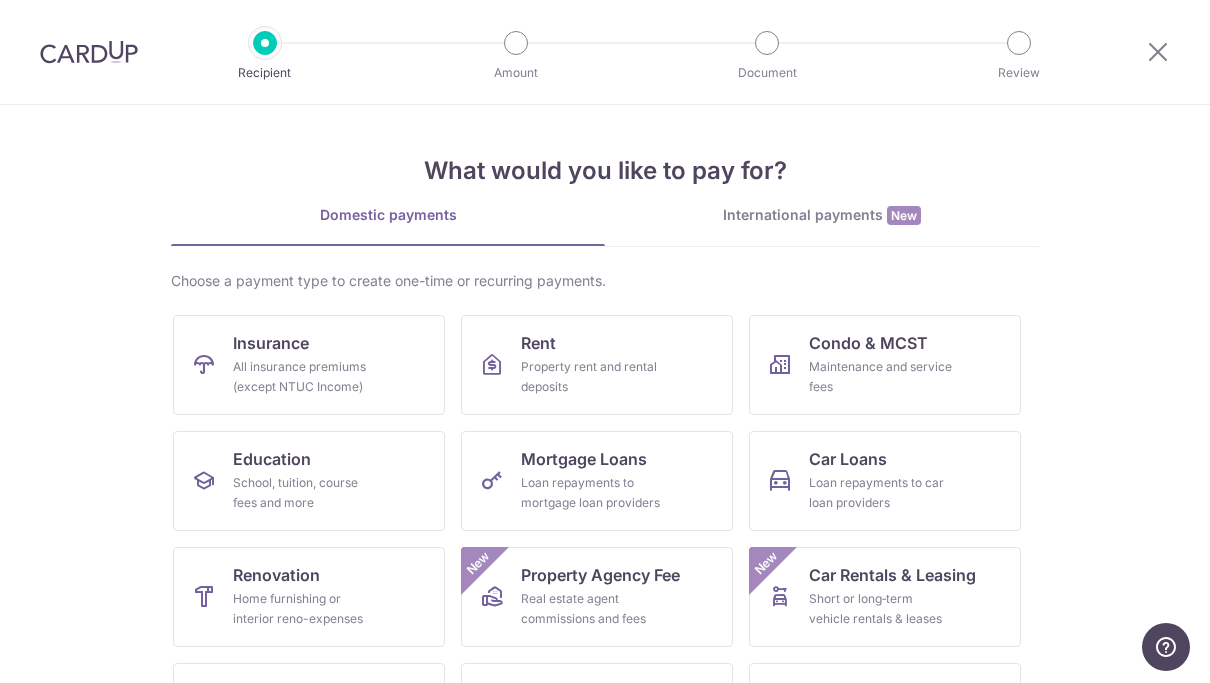 click on "All insurance premiums (except NTUC Income)" at bounding box center [305, 377] 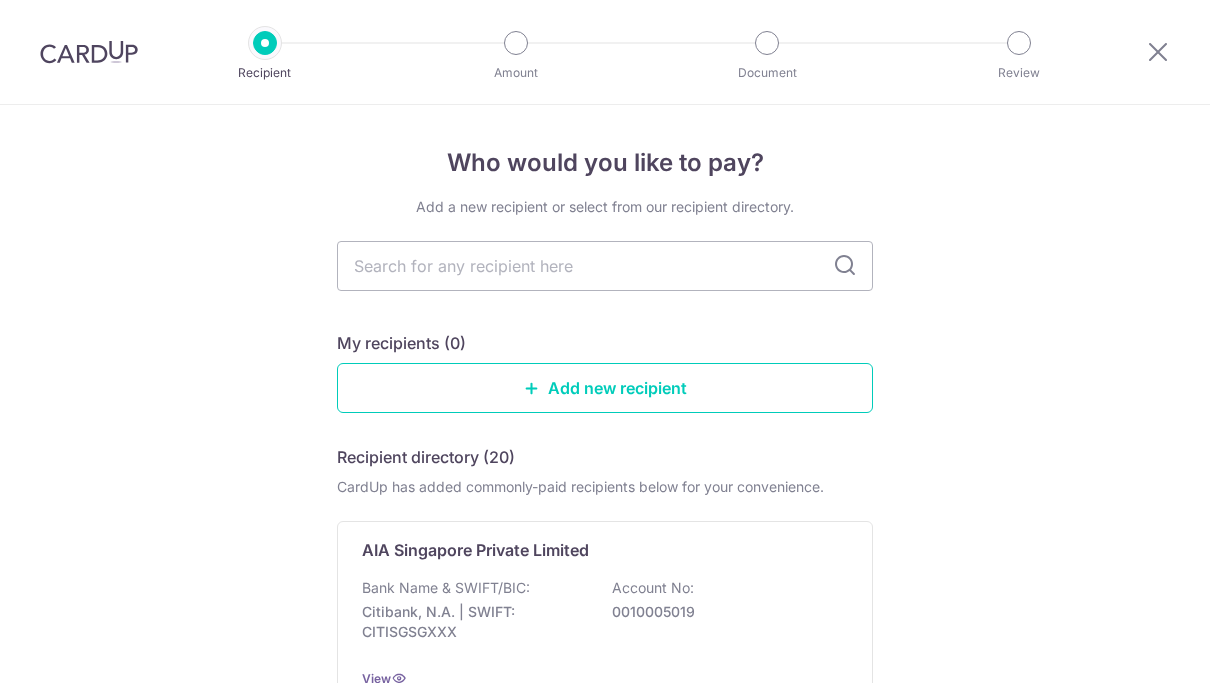 scroll, scrollTop: 0, scrollLeft: 0, axis: both 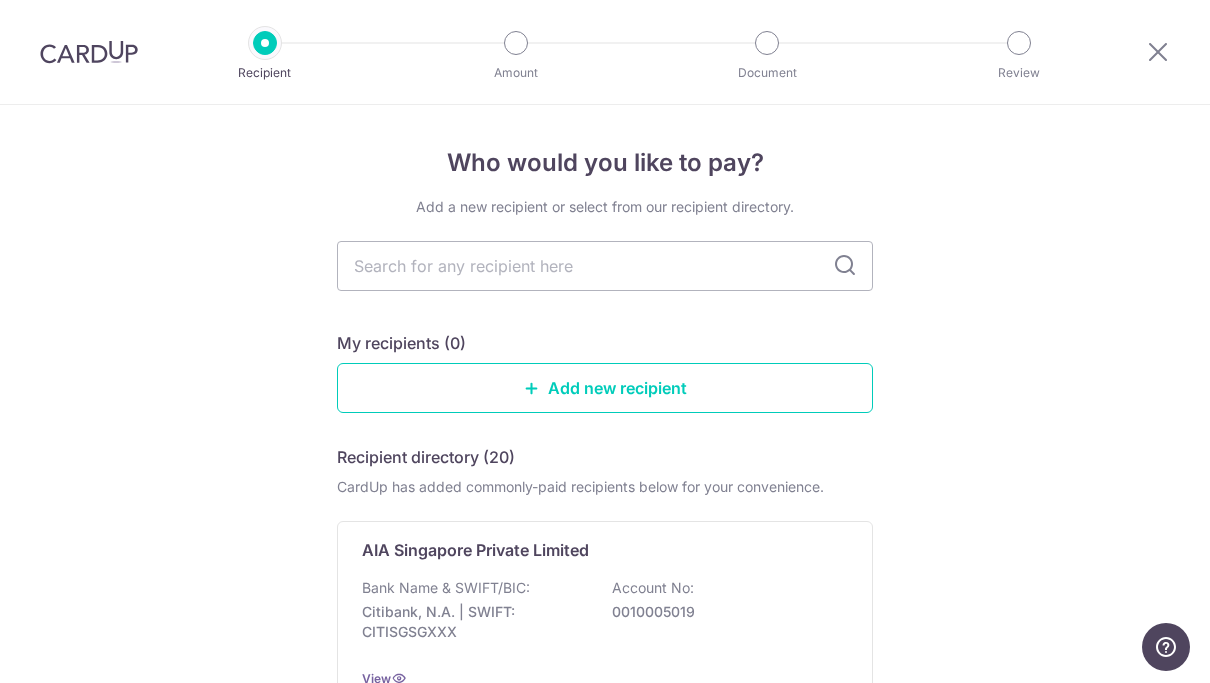 click at bounding box center [605, 266] 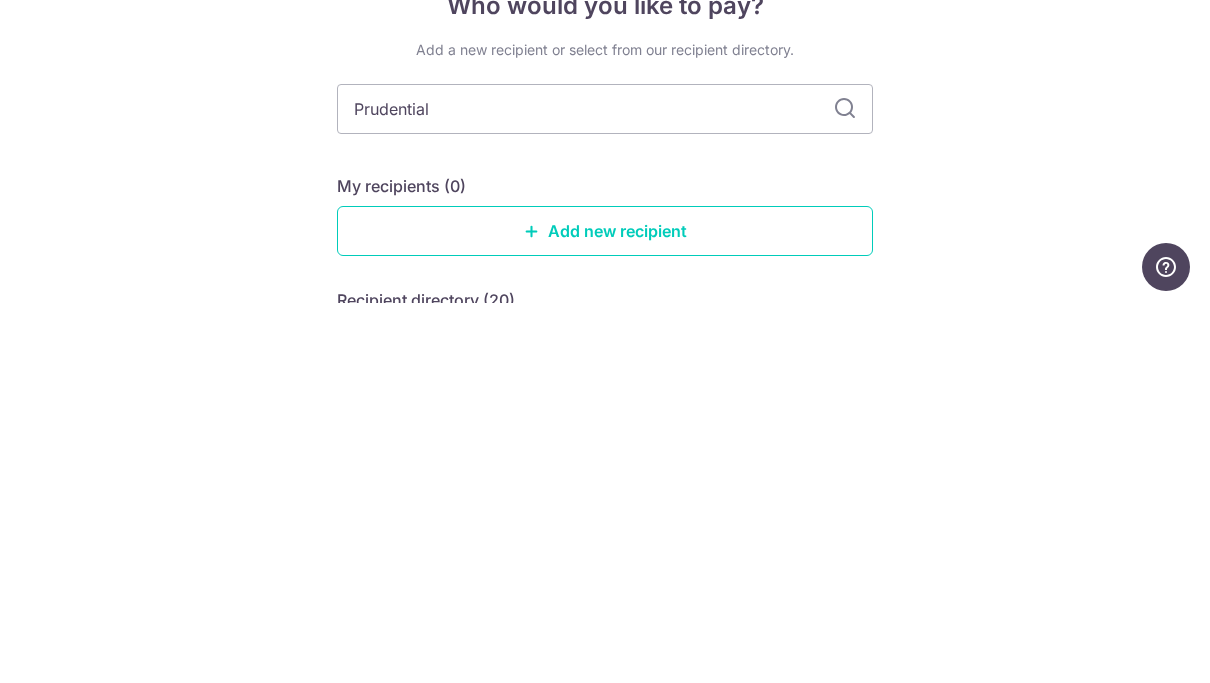 type on "Prudential" 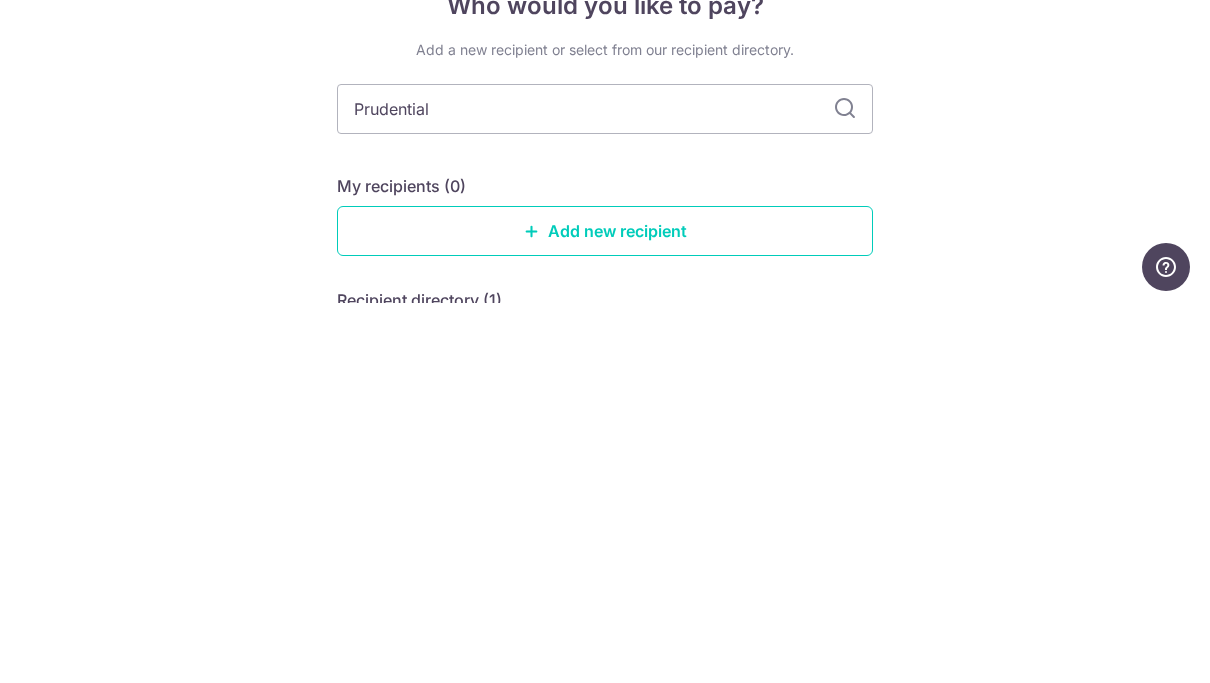 type on "Prudential" 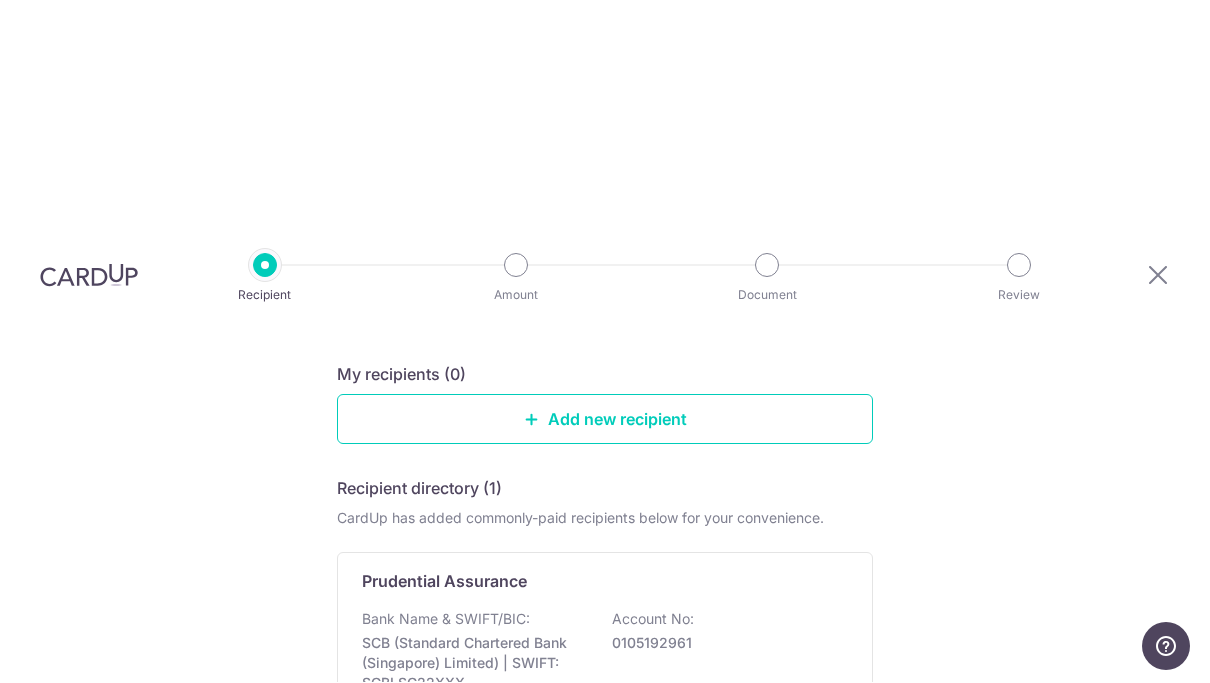 scroll, scrollTop: 190, scrollLeft: 0, axis: vertical 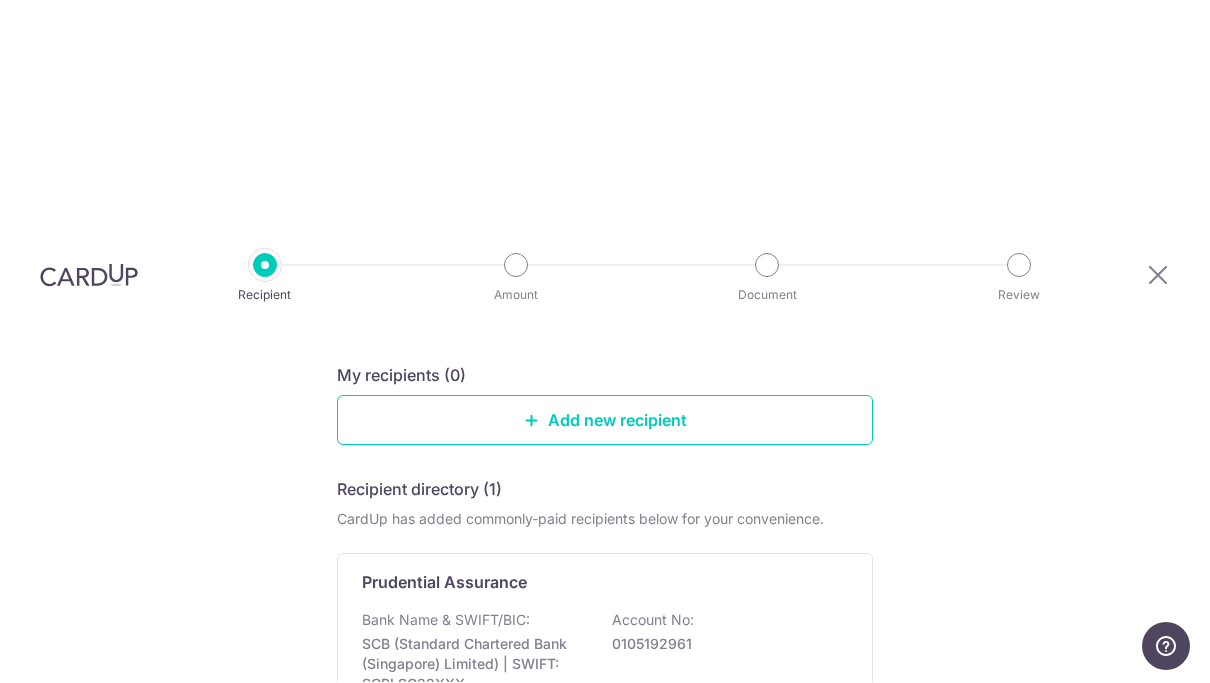 click on "Bank Name & SWIFT/BIC:
SCB (Standard Chartered Bank (Singapore) Limited) | SWIFT: SCBLSG22XXX
Account No:
0105192961" at bounding box center (605, 653) 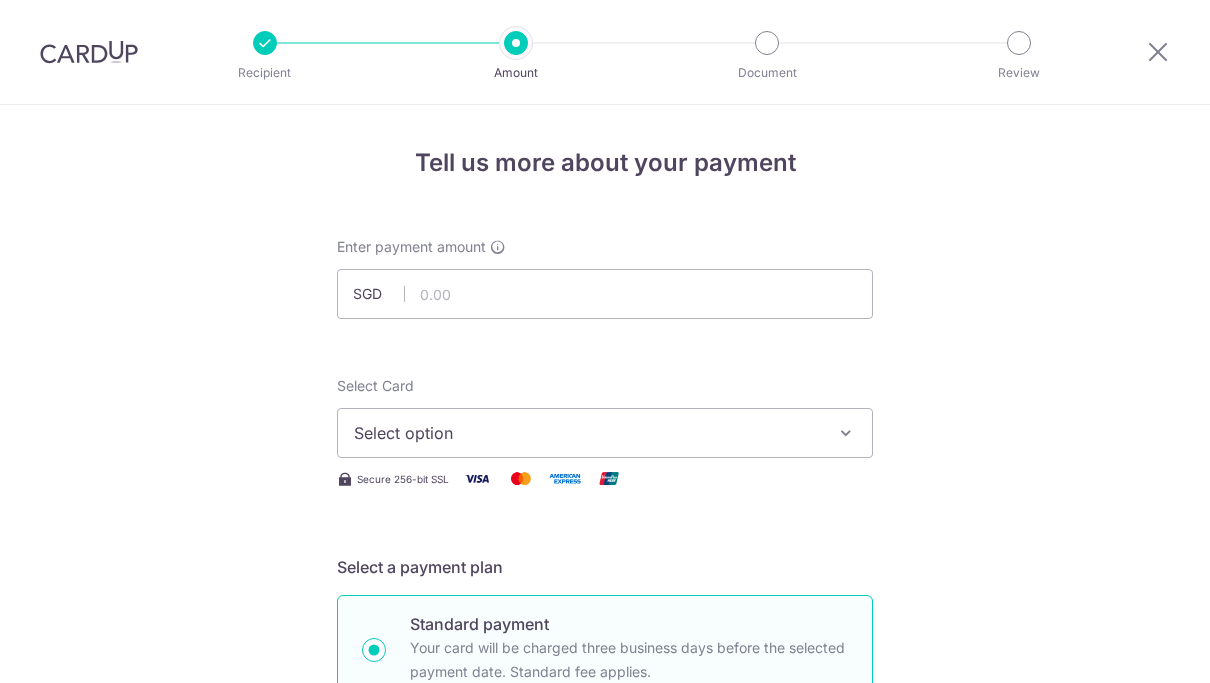 scroll, scrollTop: 0, scrollLeft: 0, axis: both 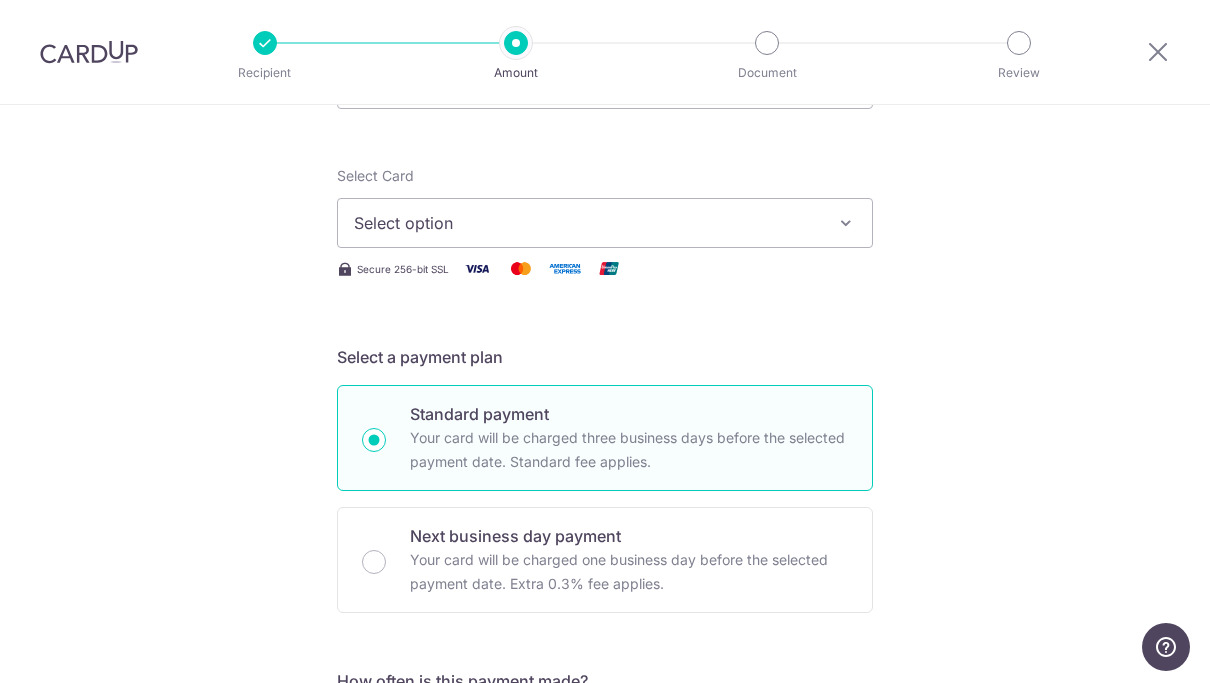 click at bounding box center (846, 223) 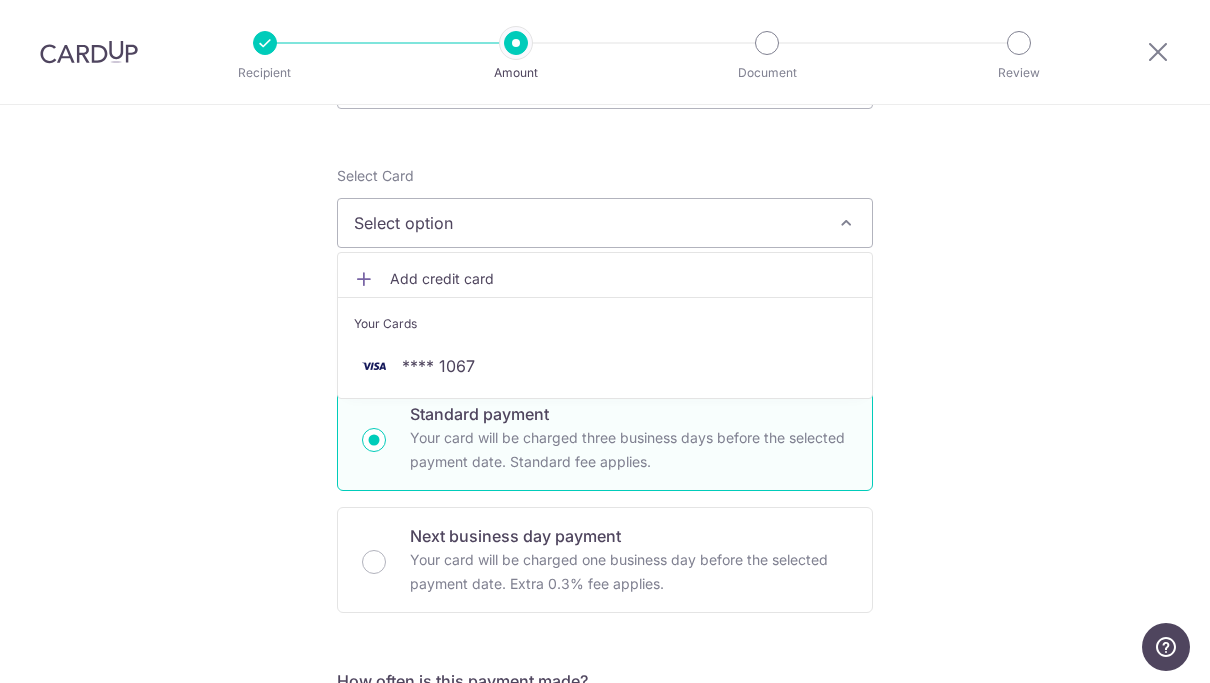 click at bounding box center [374, 366] 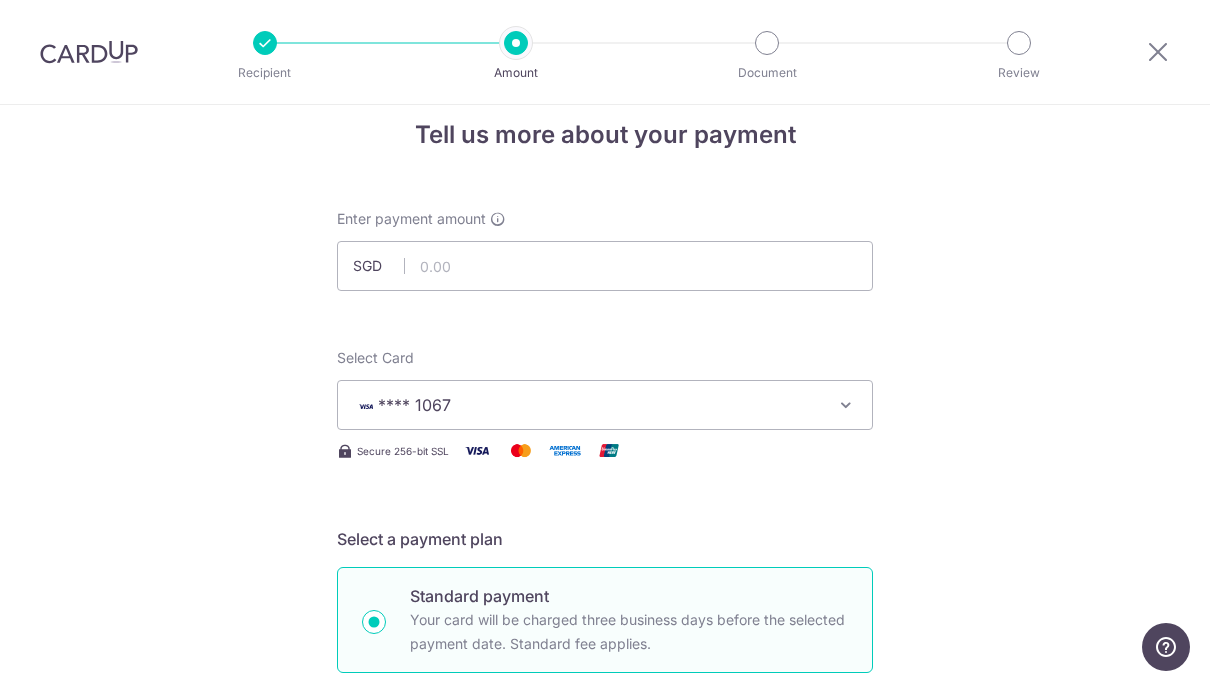 scroll, scrollTop: 15, scrollLeft: 0, axis: vertical 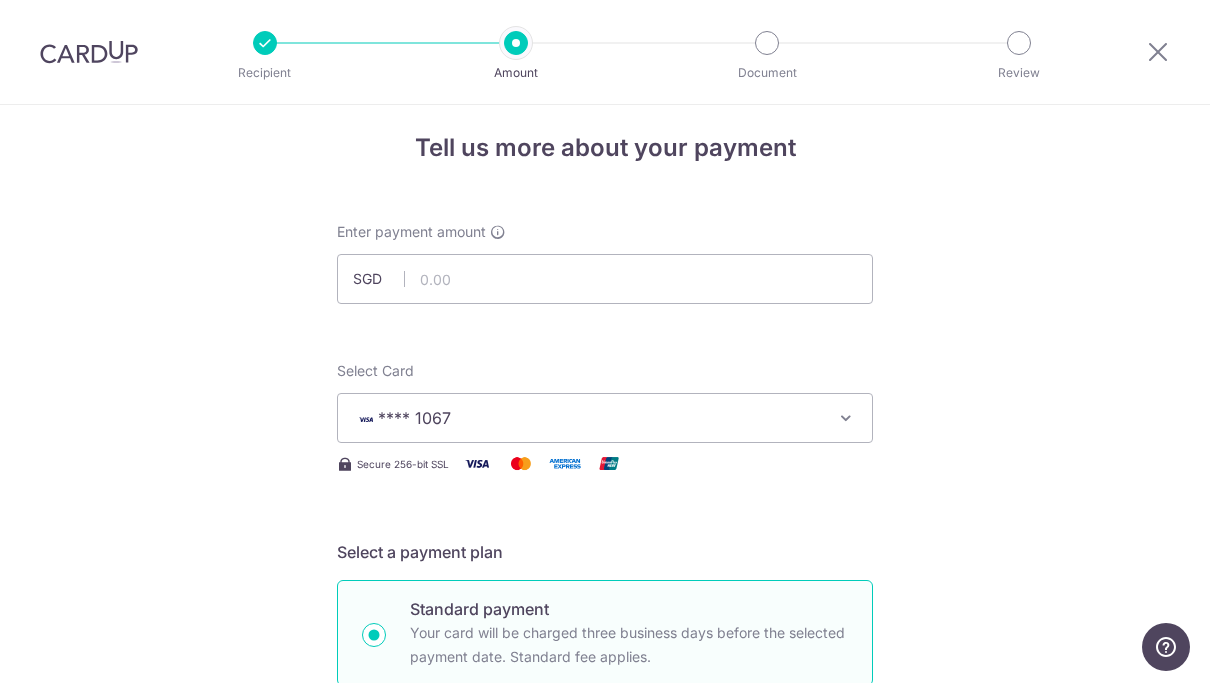 click at bounding box center [89, 52] 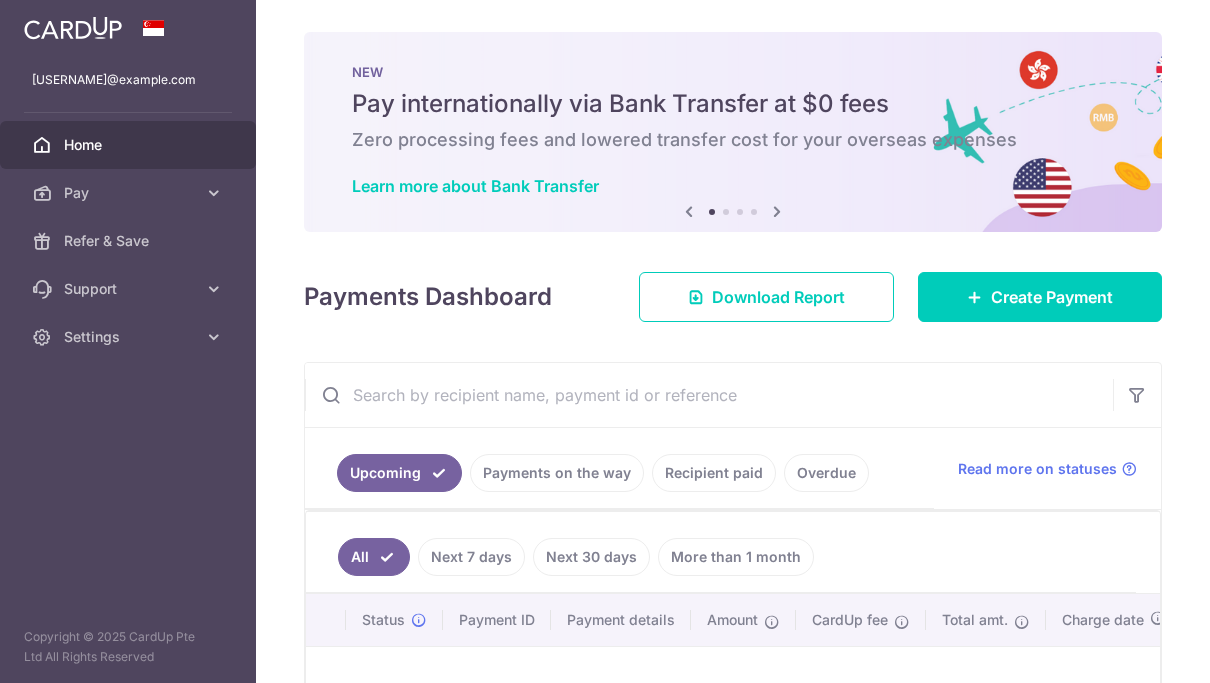 click at bounding box center (0, 0) 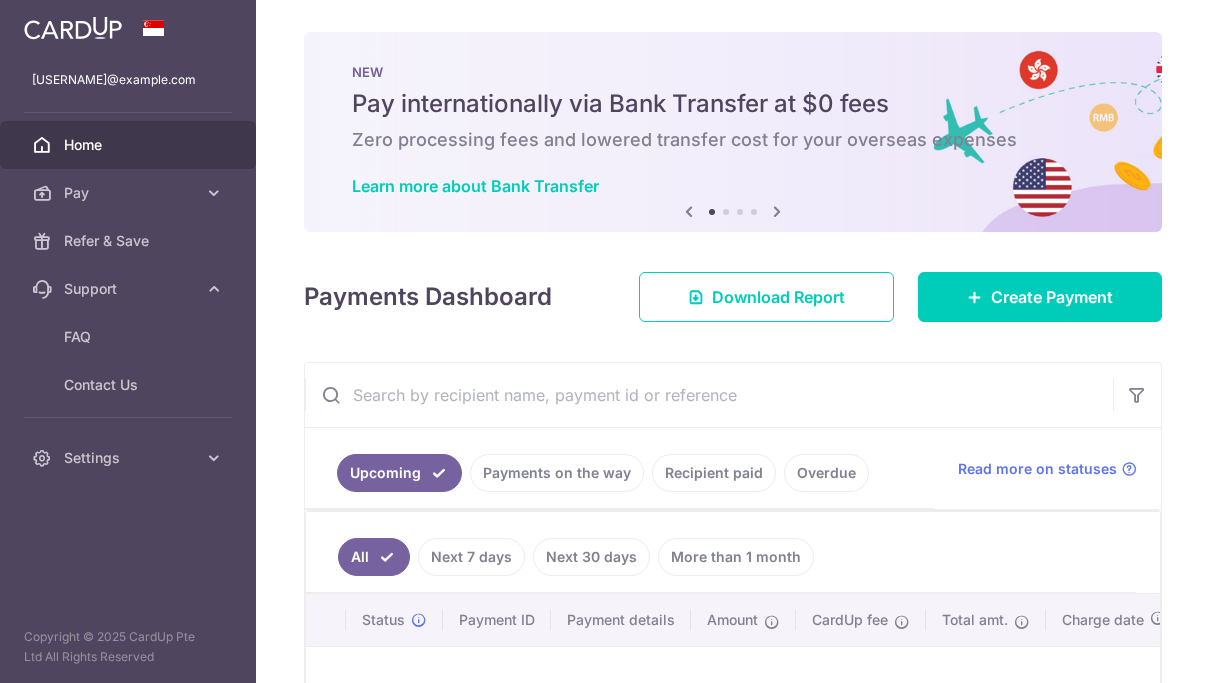 click at bounding box center (42, 193) 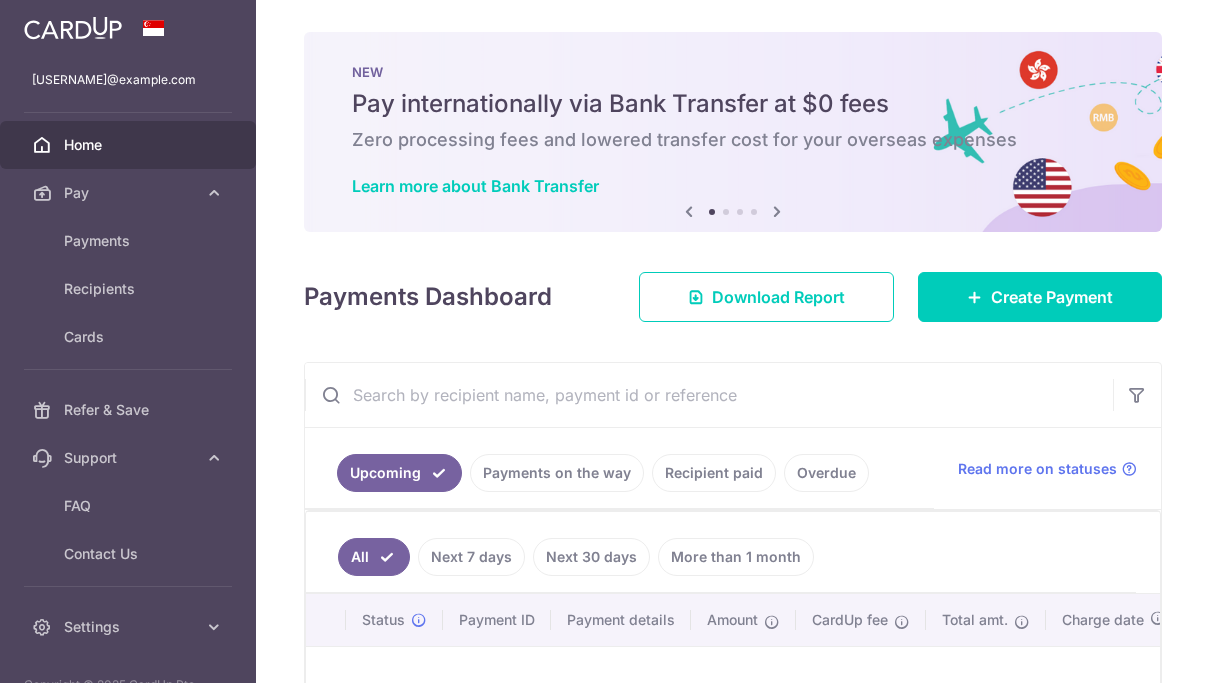 click on "Home" at bounding box center (128, 145) 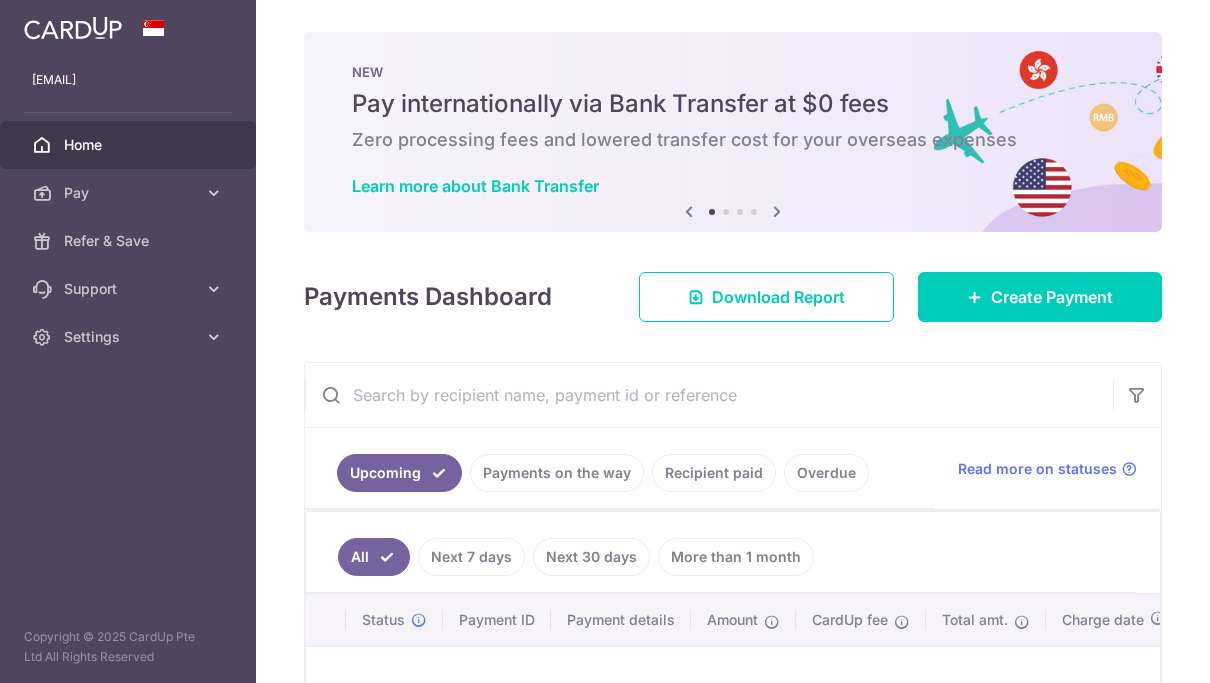 scroll, scrollTop: 0, scrollLeft: 0, axis: both 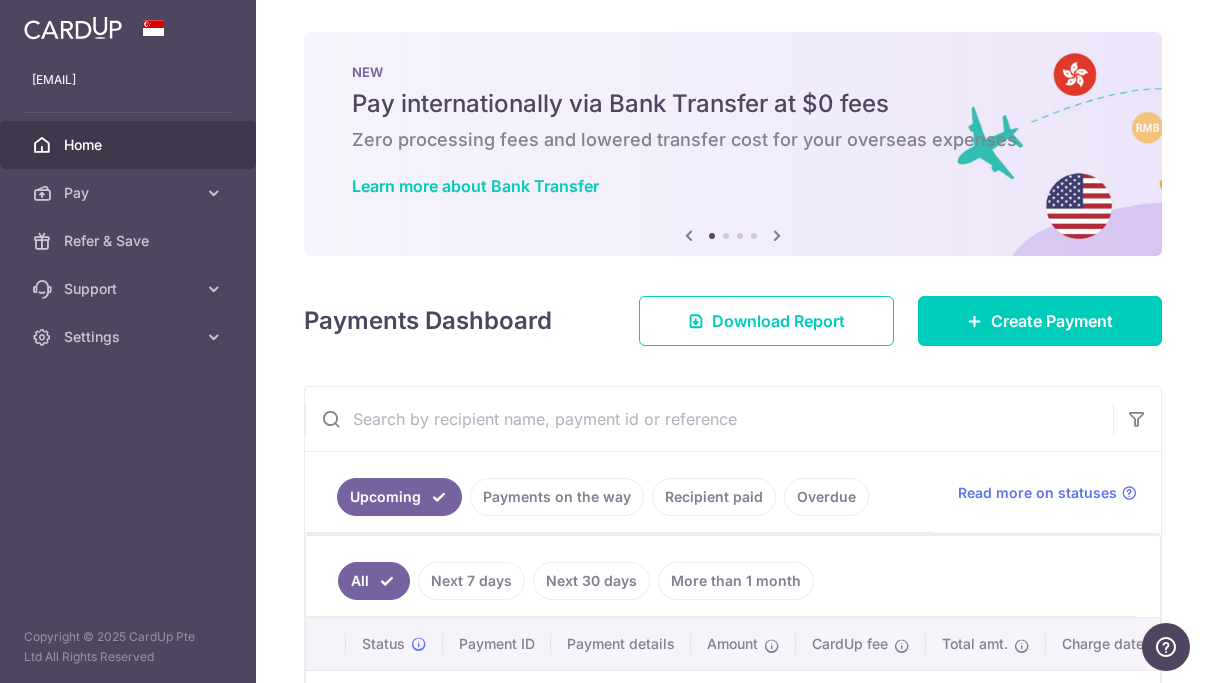 click at bounding box center [0, 0] 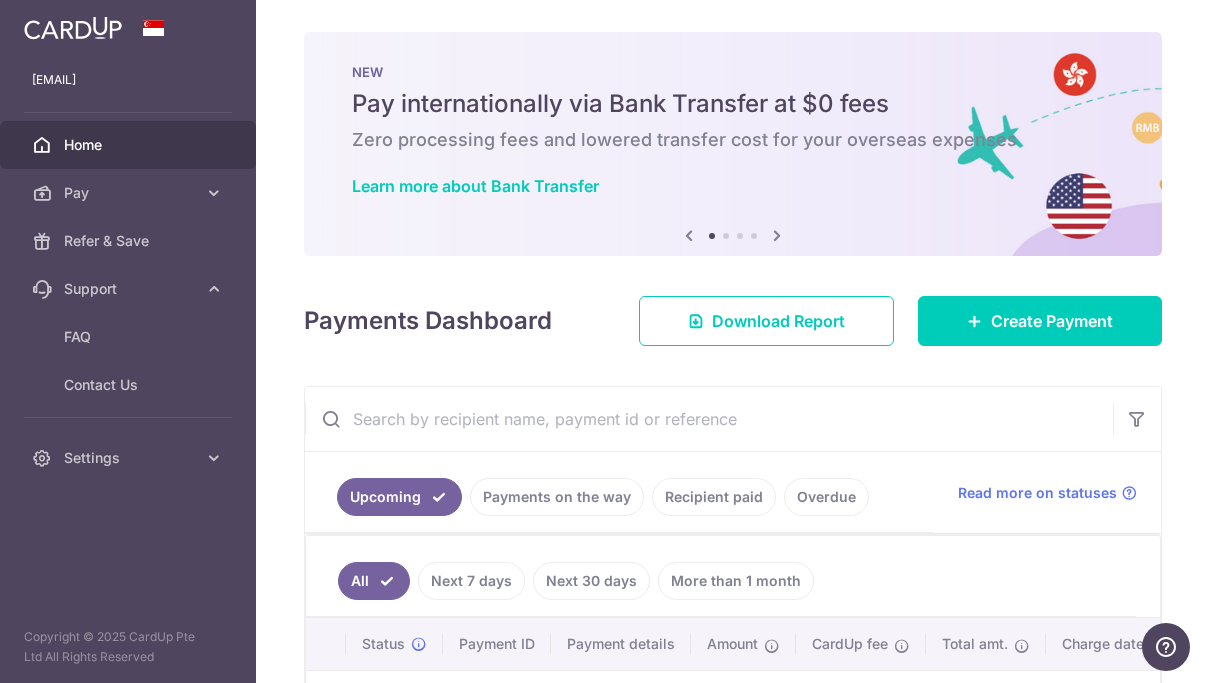 click on "FAQ" at bounding box center (130, 337) 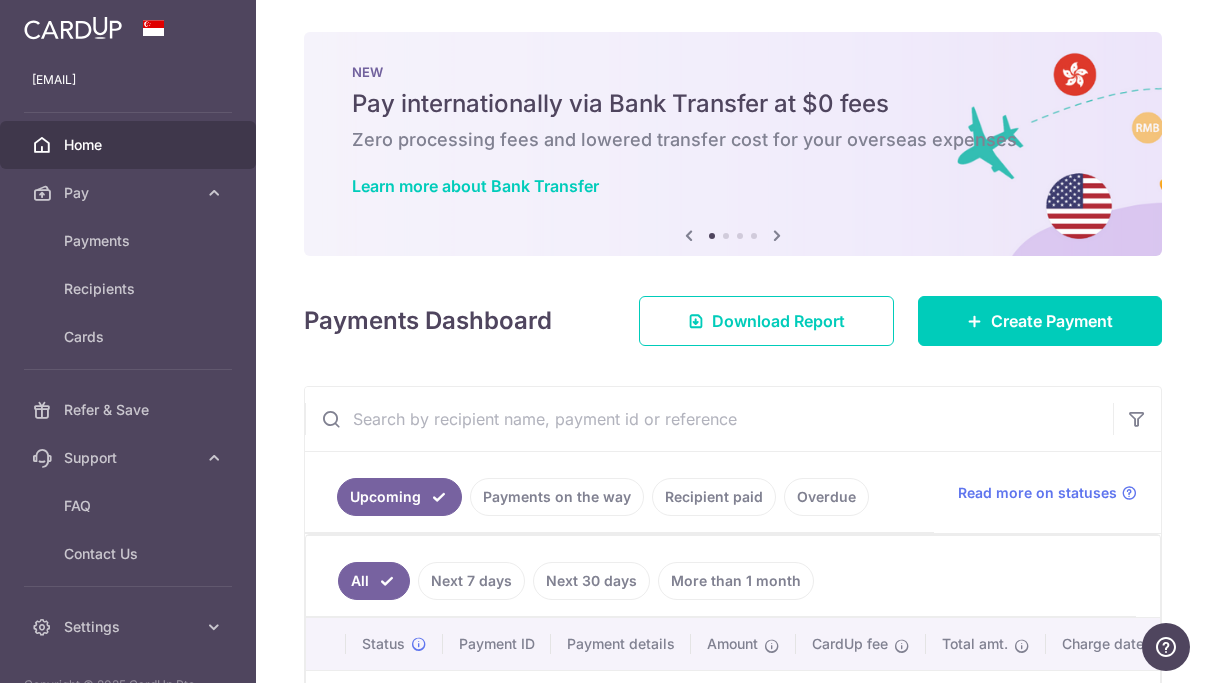 click on "Recipients" at bounding box center [130, 289] 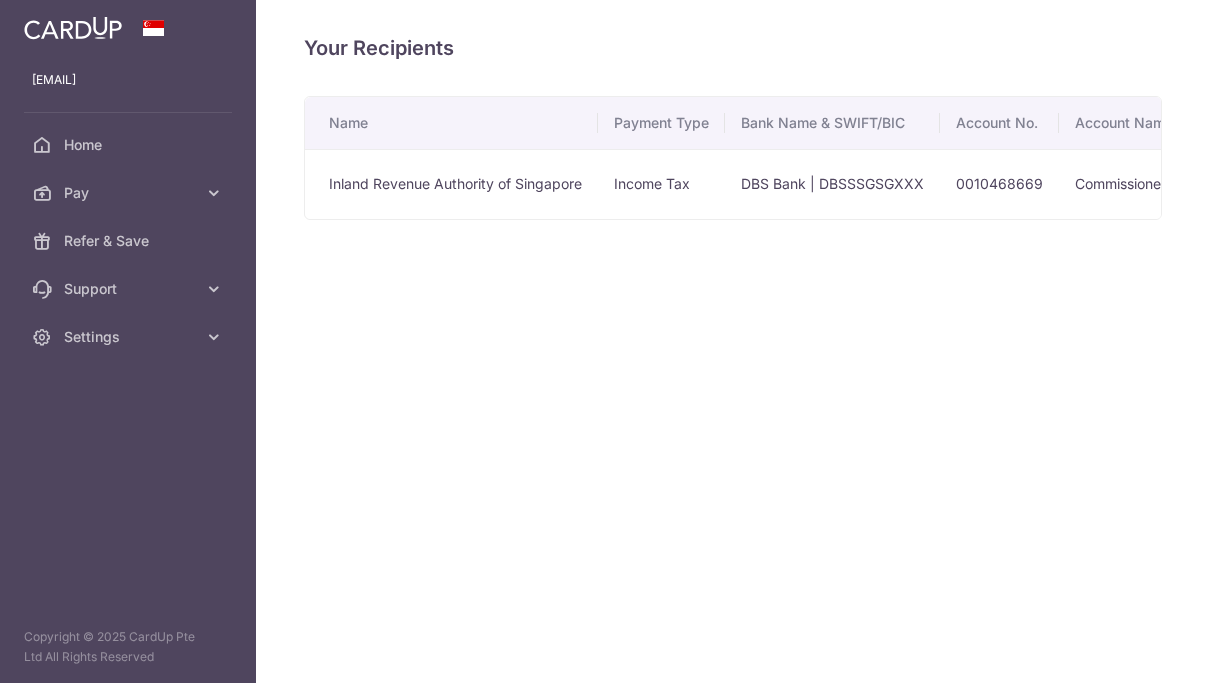 scroll, scrollTop: 0, scrollLeft: 0, axis: both 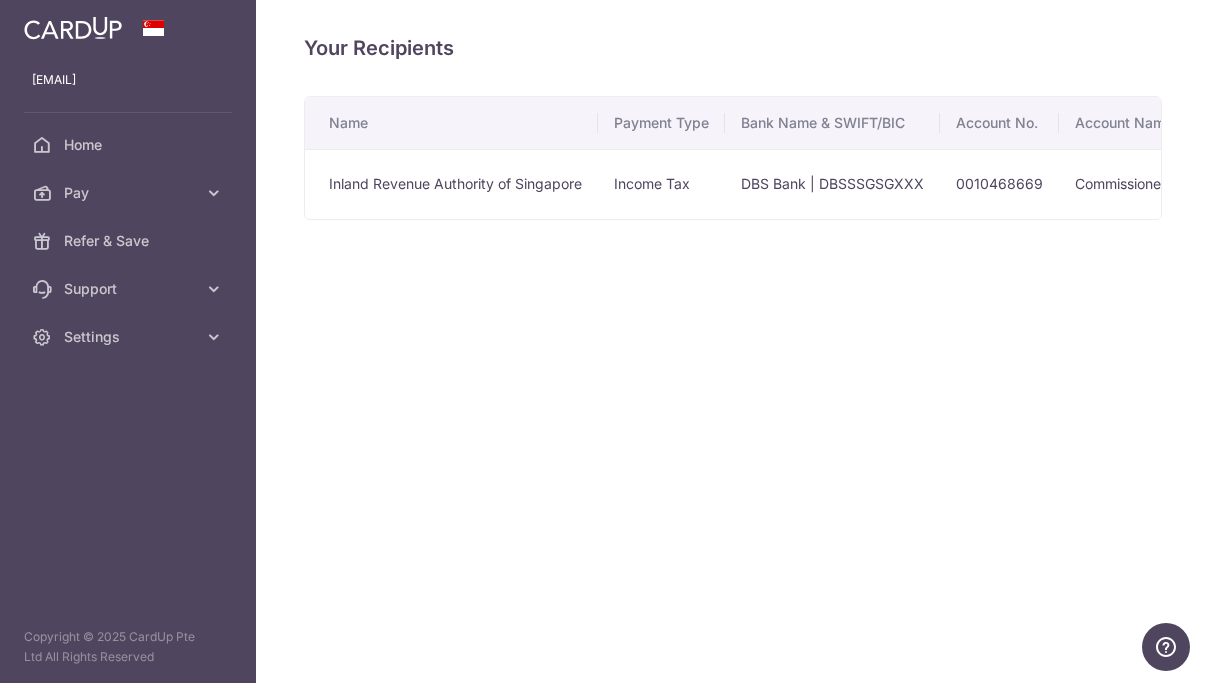 click at bounding box center [0, 0] 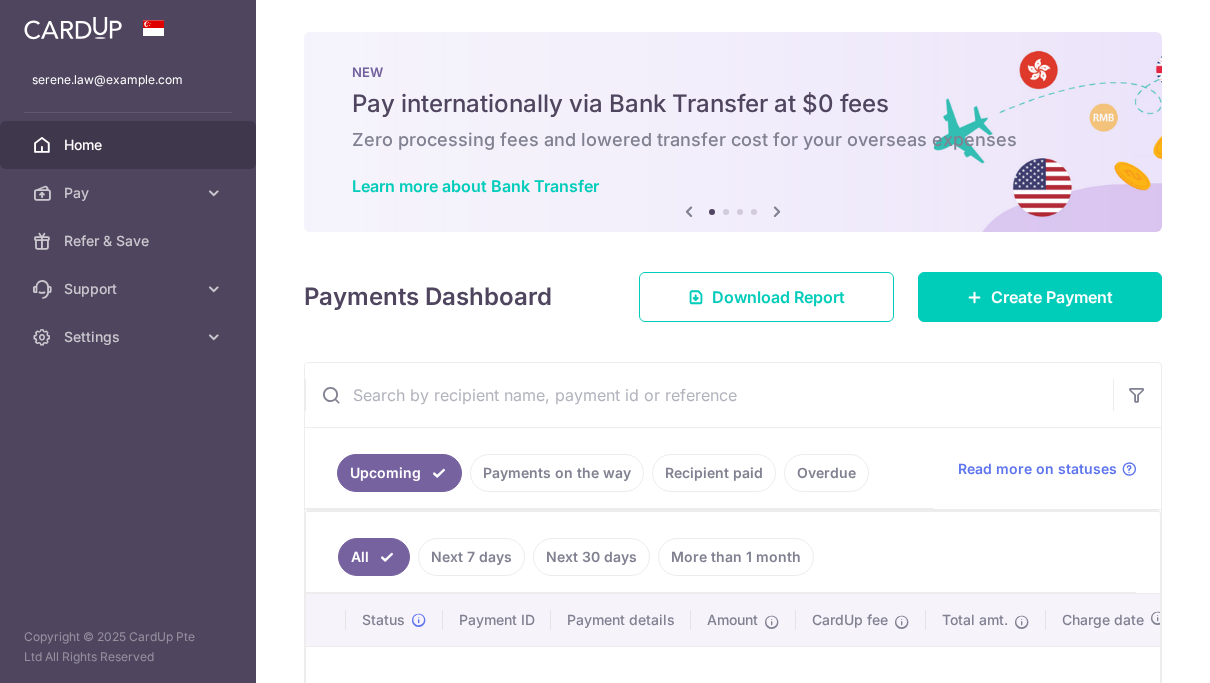scroll, scrollTop: 0, scrollLeft: 0, axis: both 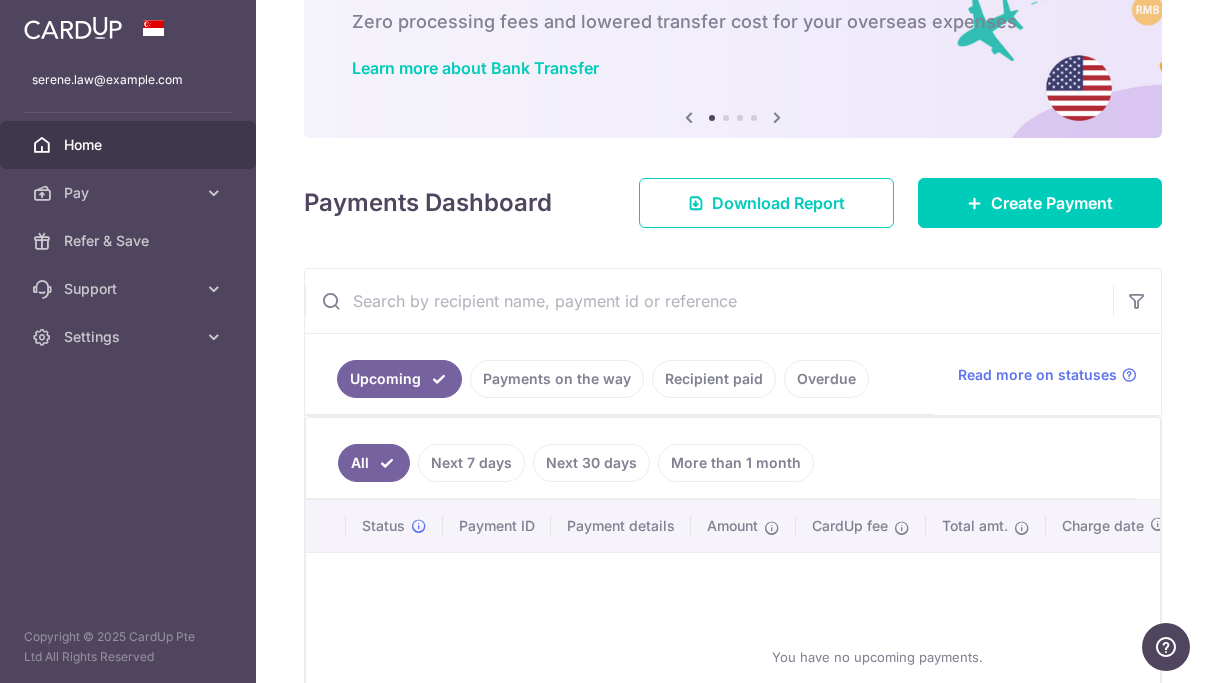 click at bounding box center (0, 0) 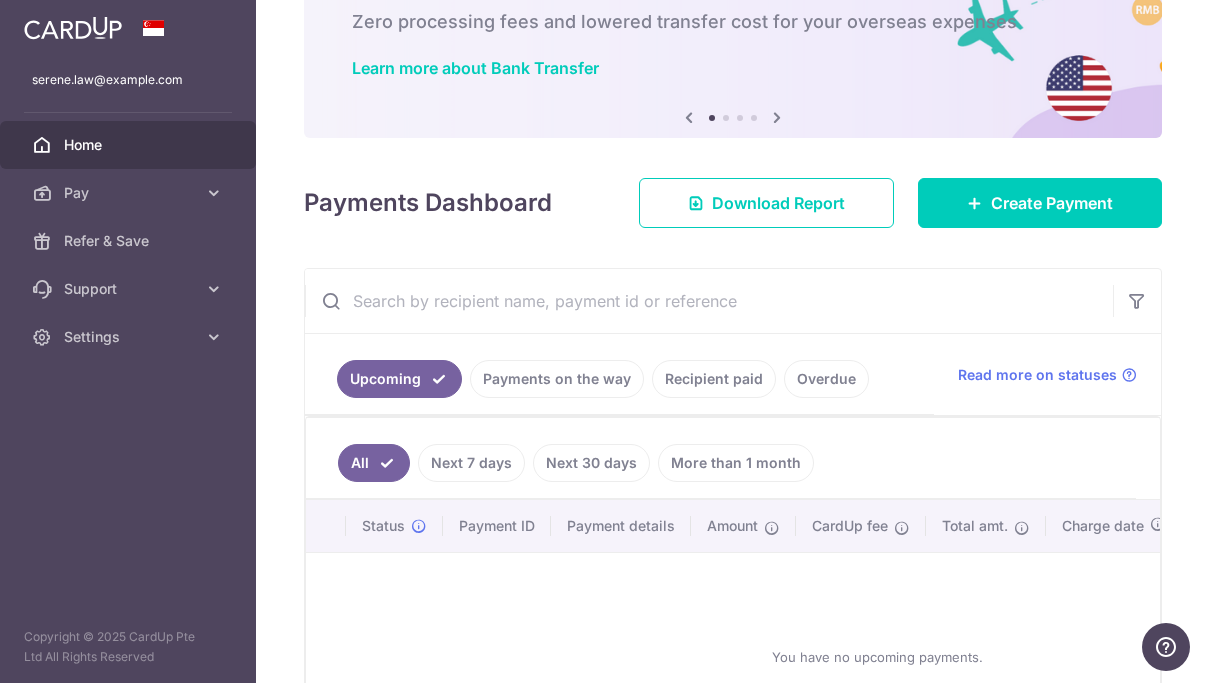 click on "Pay" at bounding box center (130, 193) 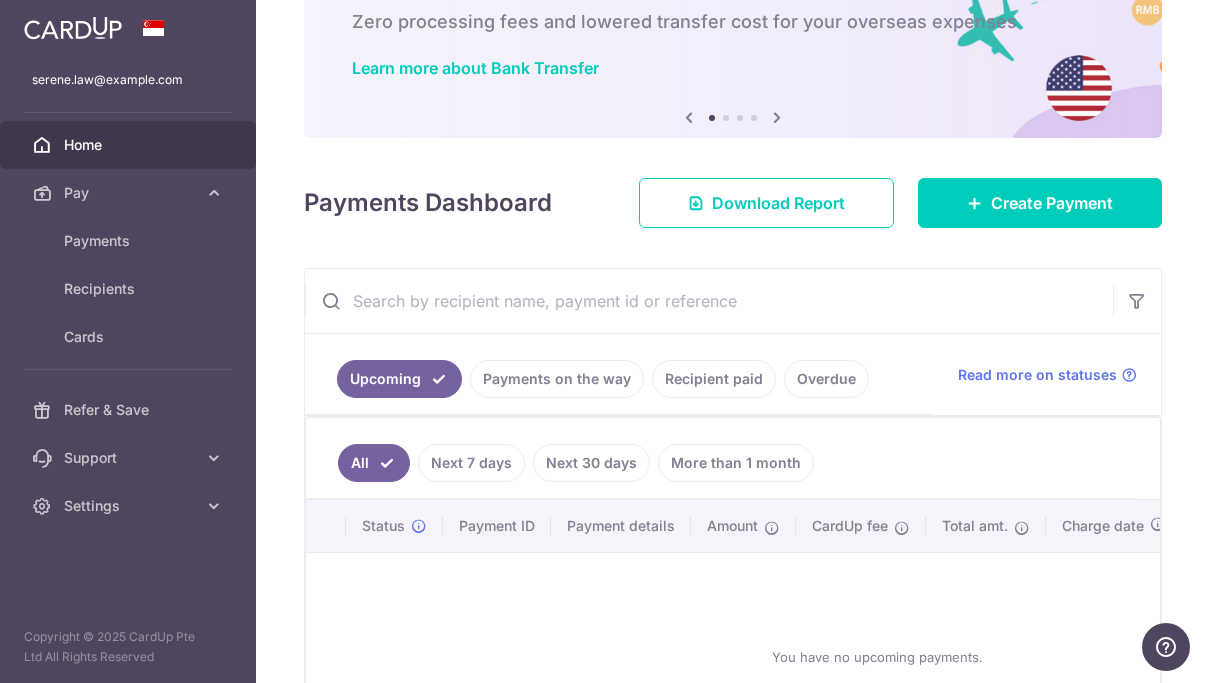 click on "Cards" at bounding box center (128, 337) 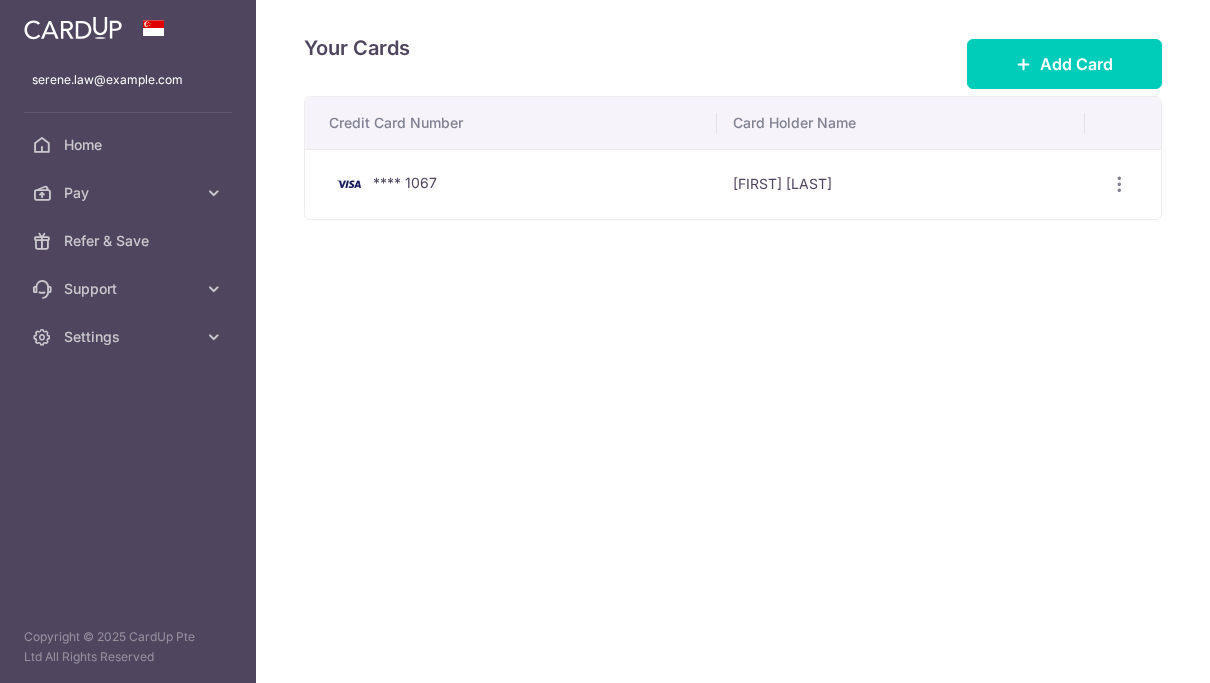 scroll, scrollTop: 0, scrollLeft: 0, axis: both 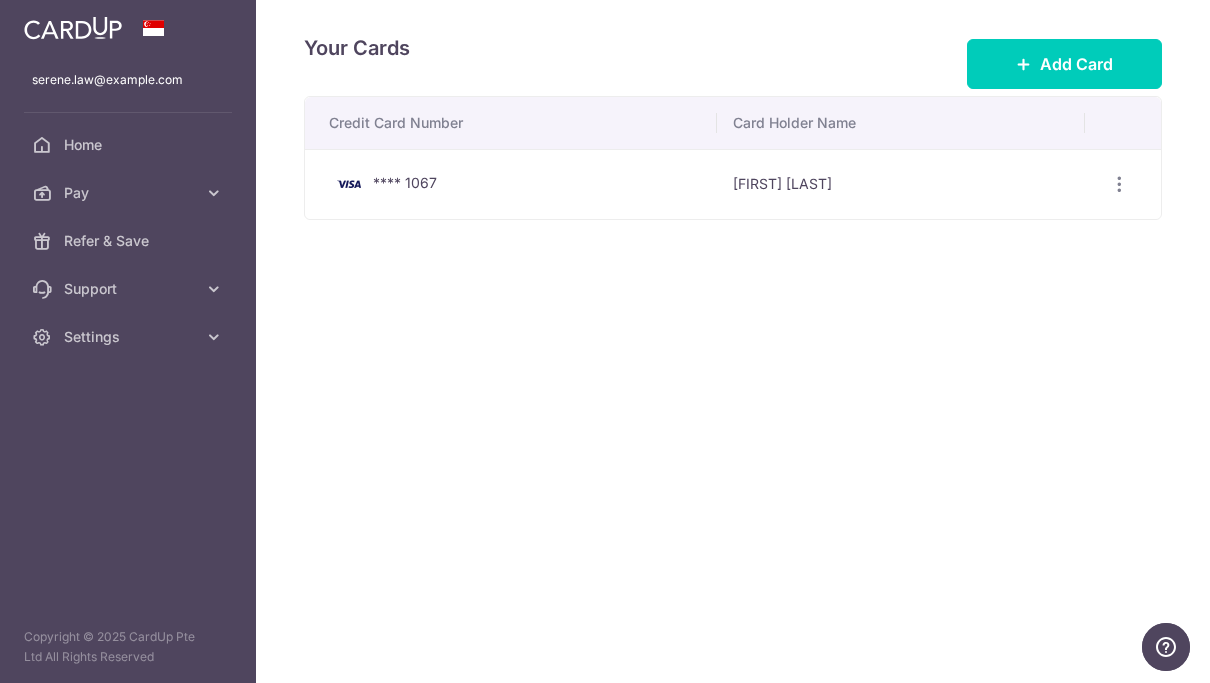 click at bounding box center (0, 0) 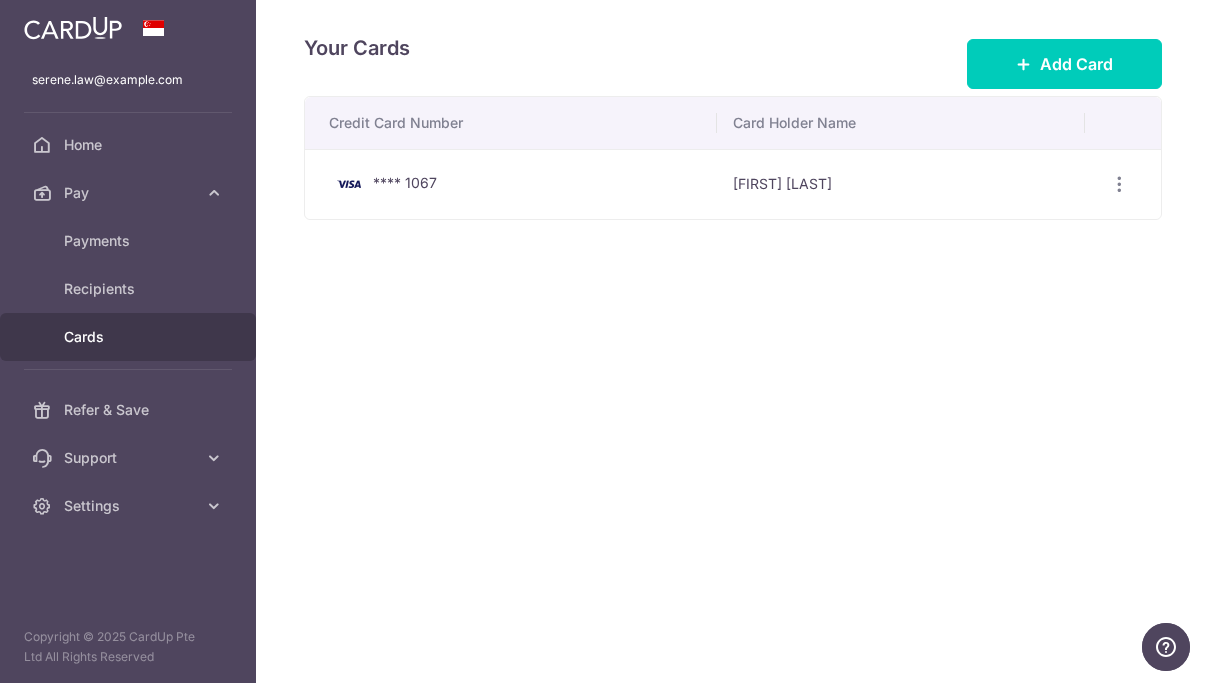 click on "Payments" at bounding box center (130, 241) 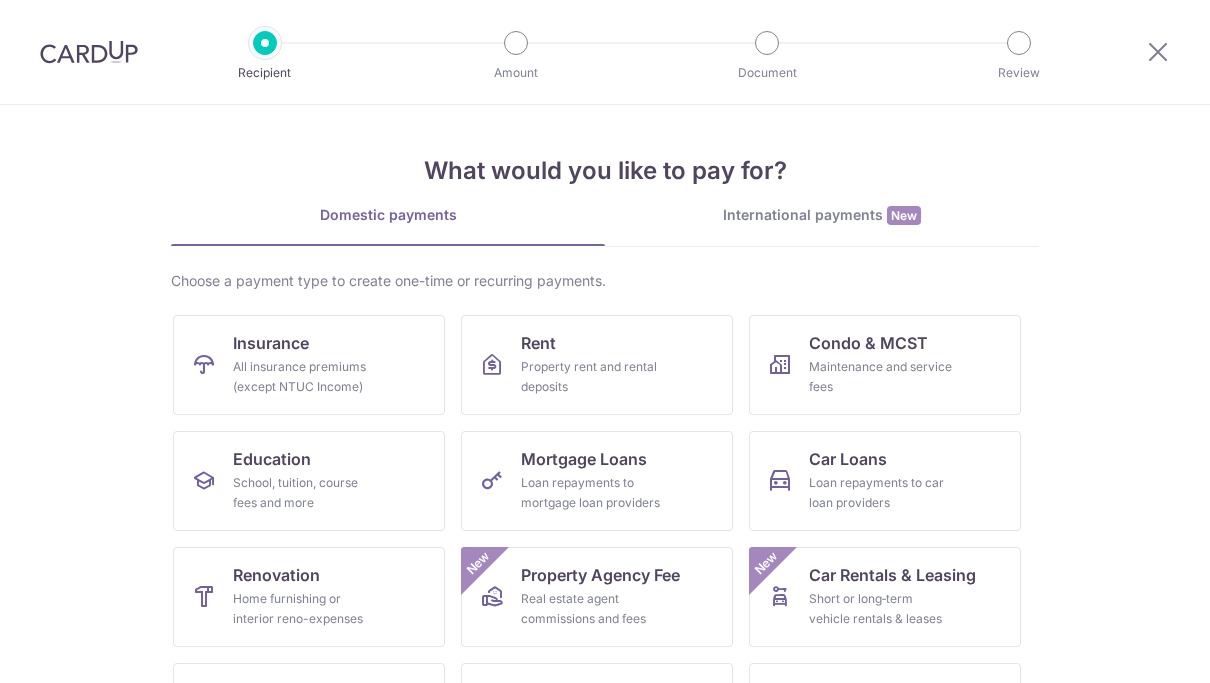 scroll, scrollTop: 0, scrollLeft: 0, axis: both 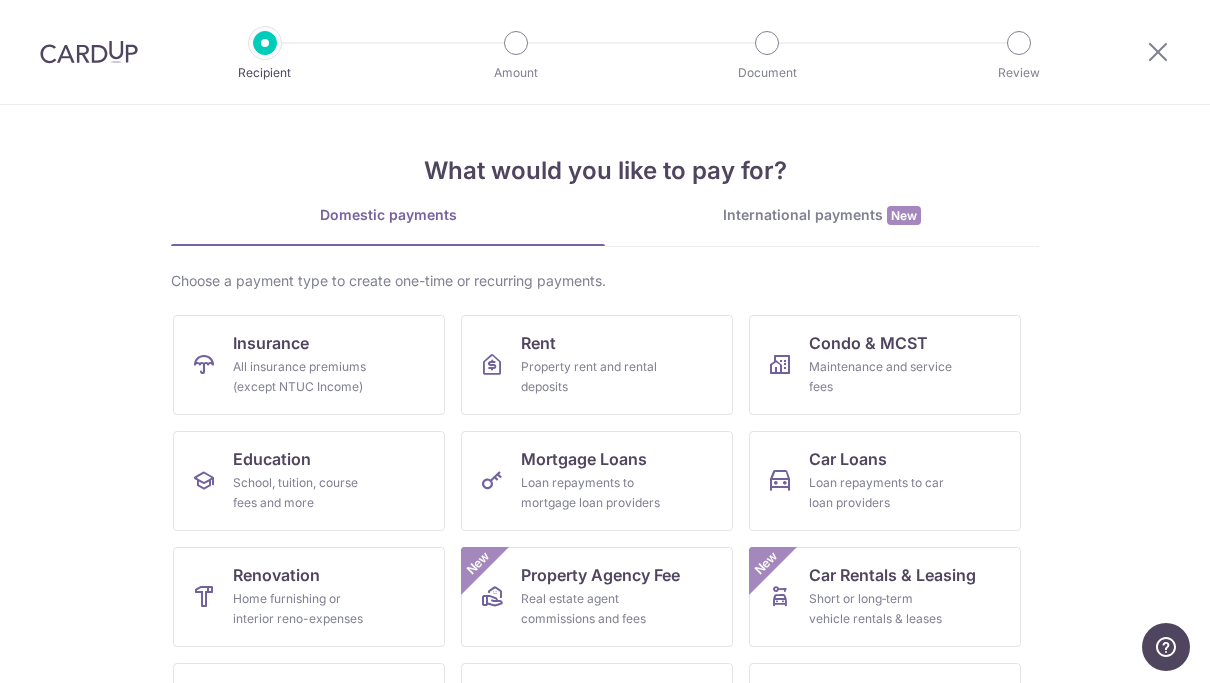 click on "All insurance premiums (except NTUC Income)" at bounding box center [305, 377] 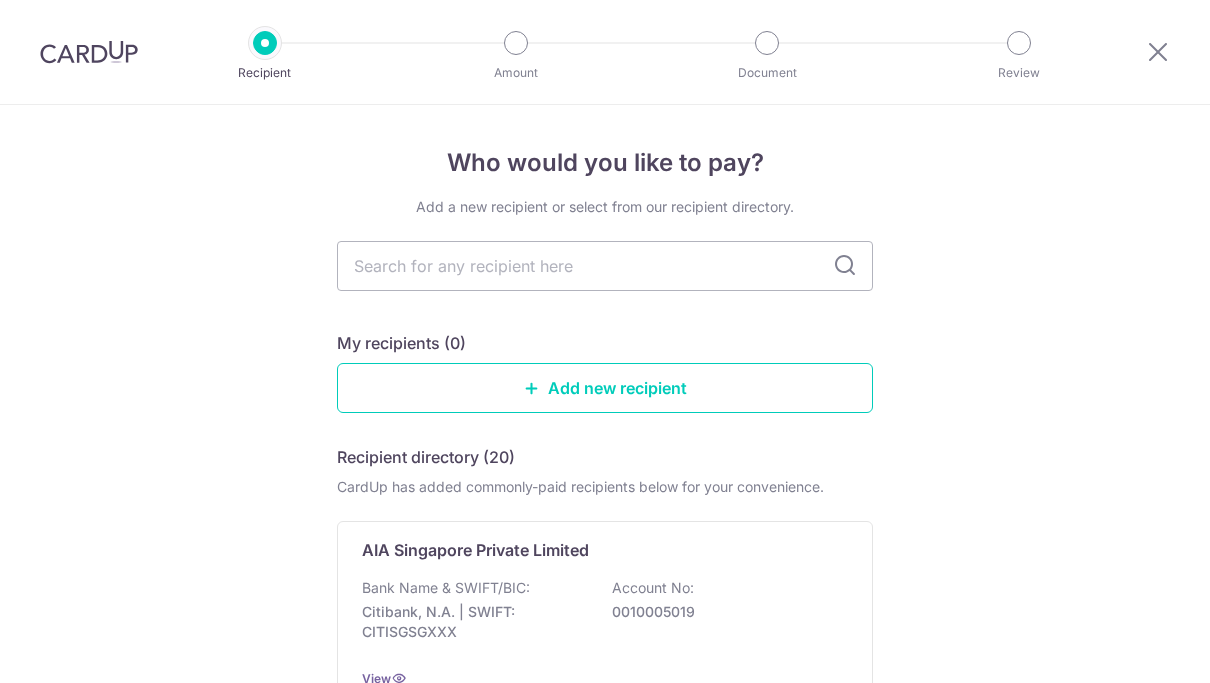 scroll, scrollTop: 0, scrollLeft: 0, axis: both 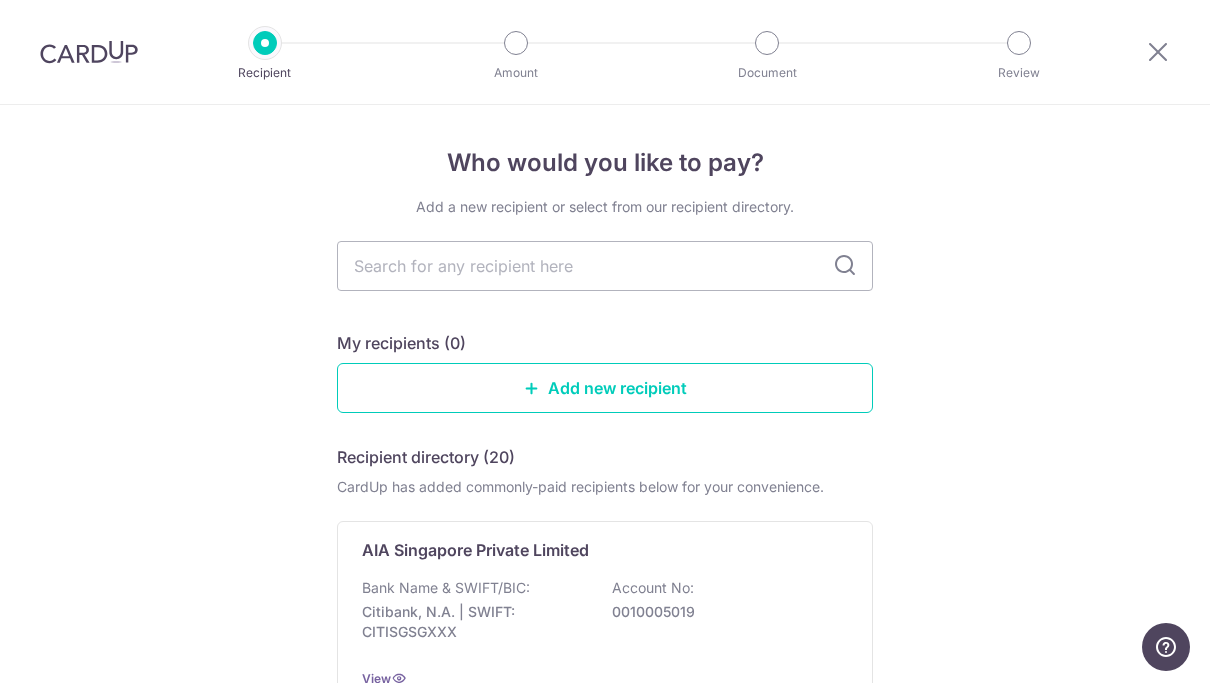 click on "Add a new recipient or select from our recipient directory.
My recipients (0)
Add new recipient
Recipient directory (20)
CardUp has added commonly-paid recipients below for your convenience.
[COMPANY]
Bank Name & SWIFT/BIC:
[BANK] | SWIFT: [SWIFT]
Account No:
[ACCOUNT]
View
[COMPANY]
Bank Name & SWIFT/BIC:
[BANK] | SWIFT: [SWIFT]
Account No:
[ACCOUNT]
View" at bounding box center (605, 1417) 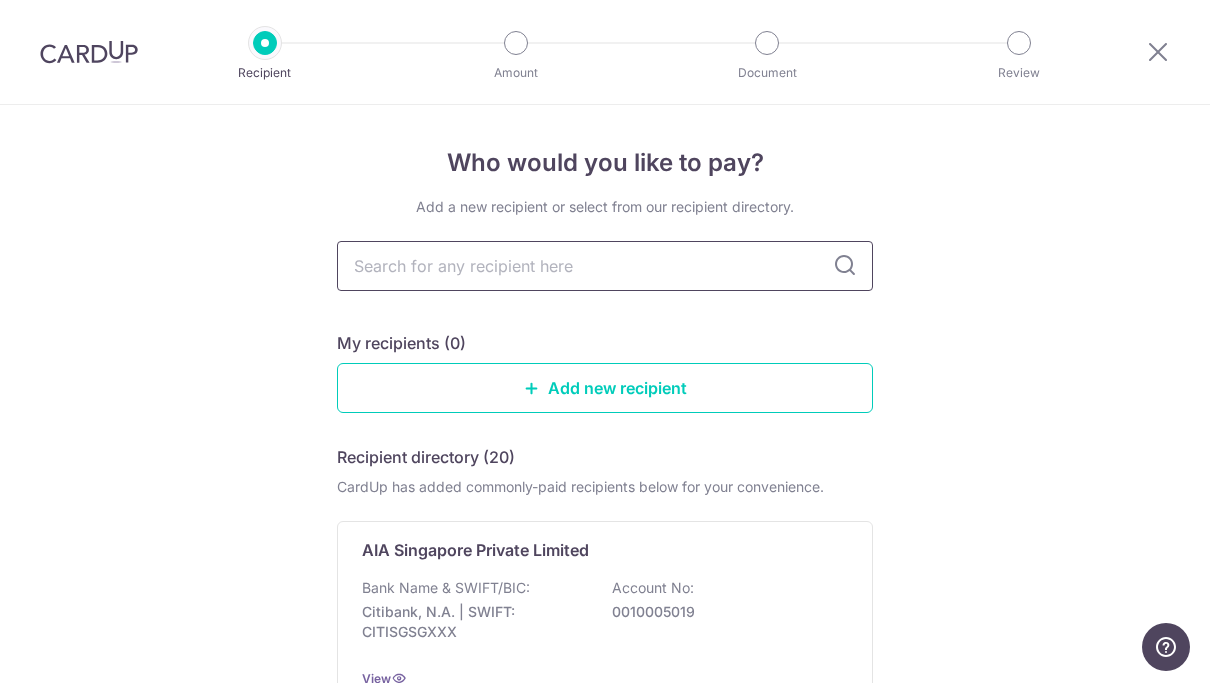 click at bounding box center [605, 266] 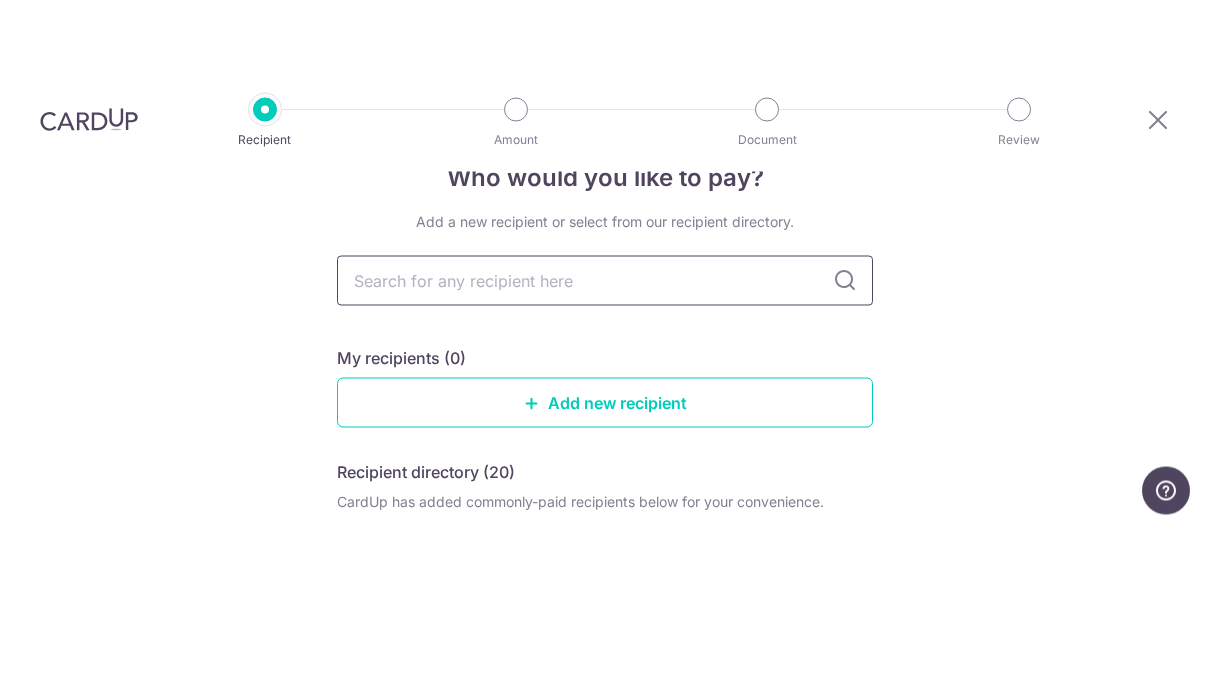 scroll, scrollTop: 54, scrollLeft: 0, axis: vertical 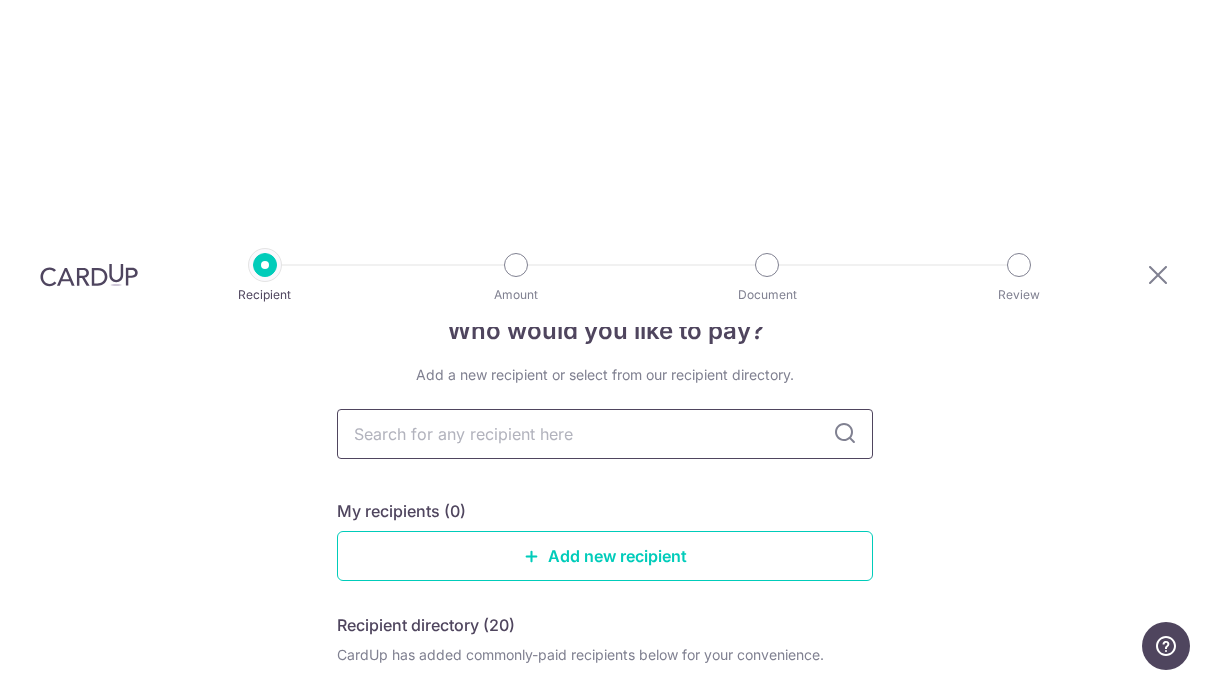 click at bounding box center (605, 435) 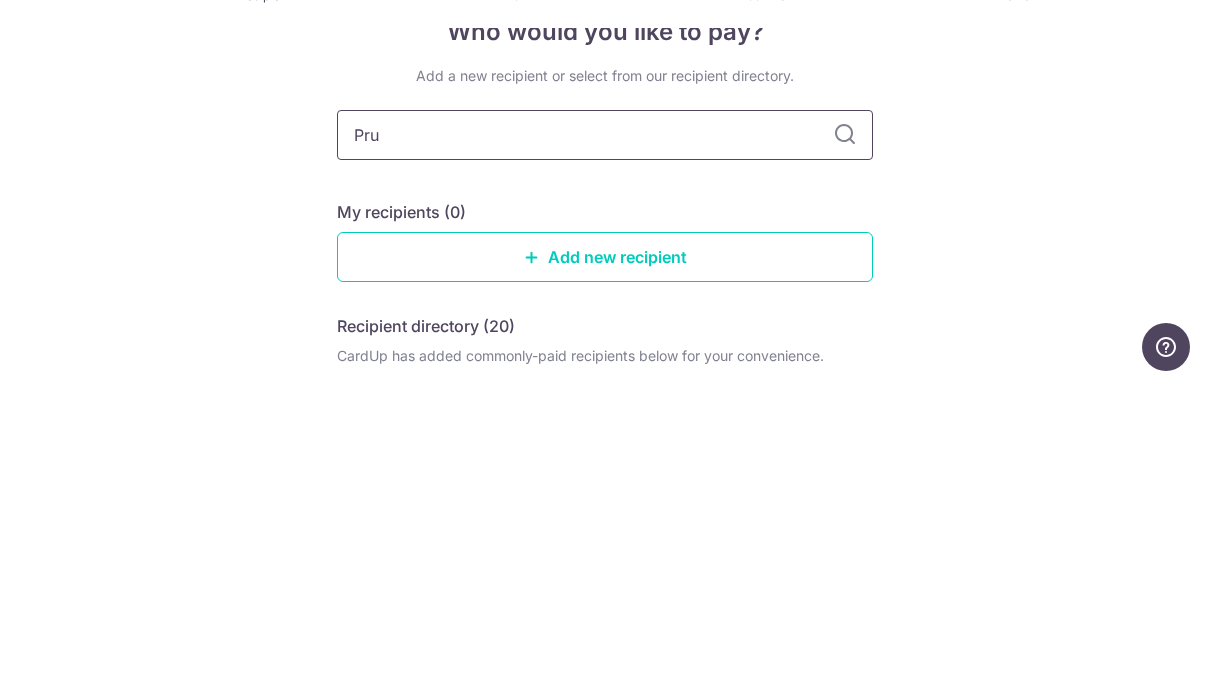 type on "Prud" 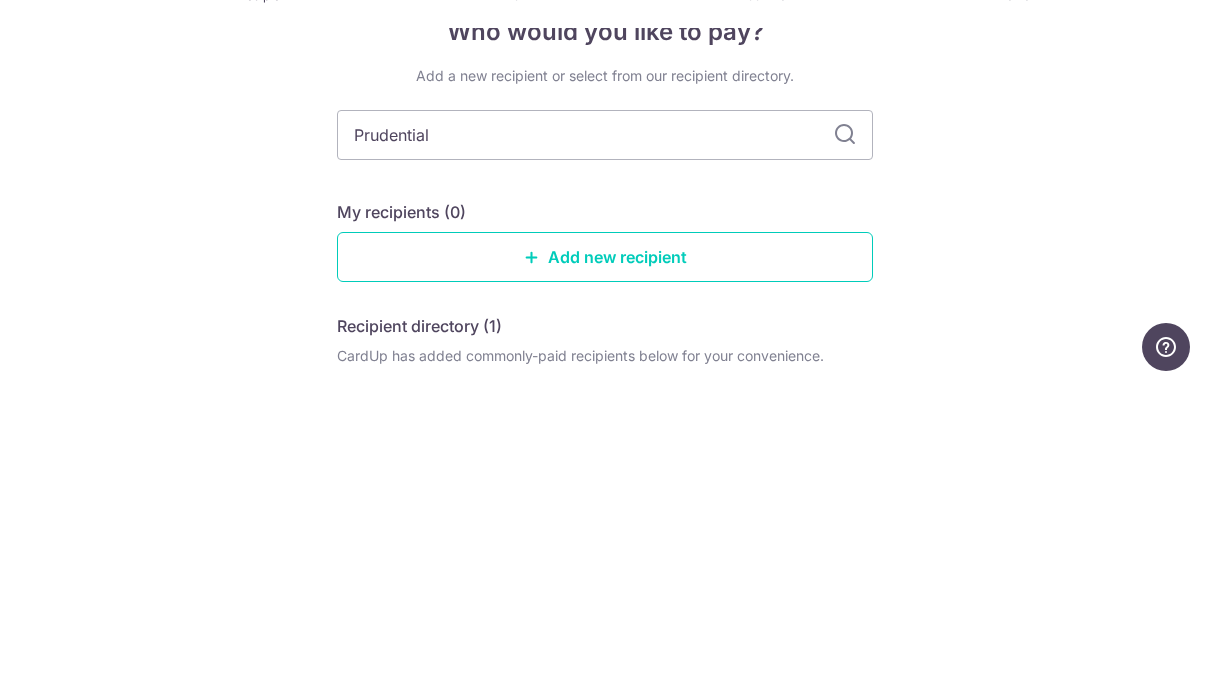 type on "Prudential" 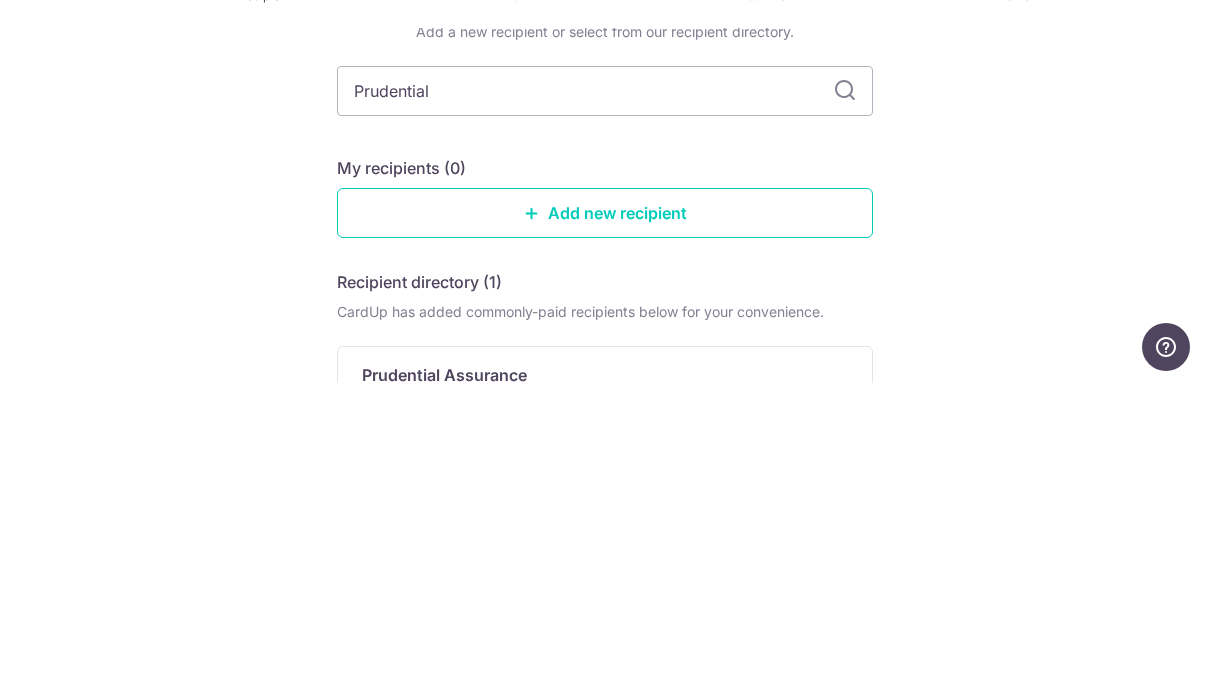 scroll, scrollTop: 99, scrollLeft: 0, axis: vertical 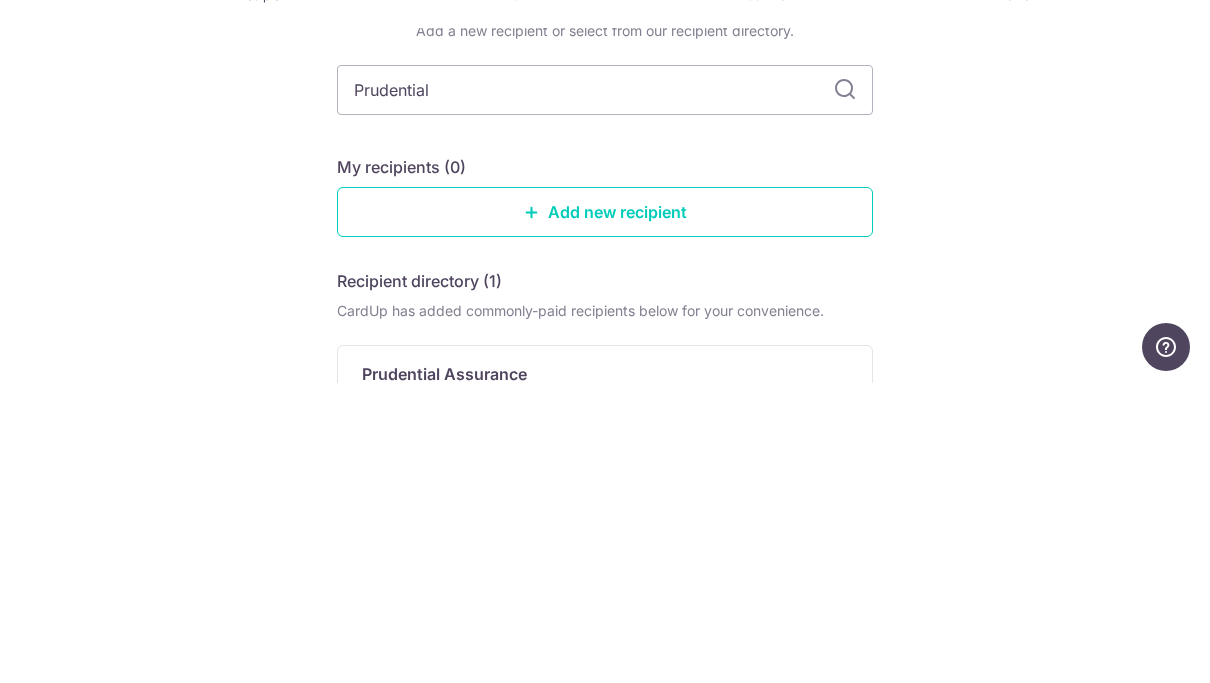click on "Add new recipient" at bounding box center (605, 512) 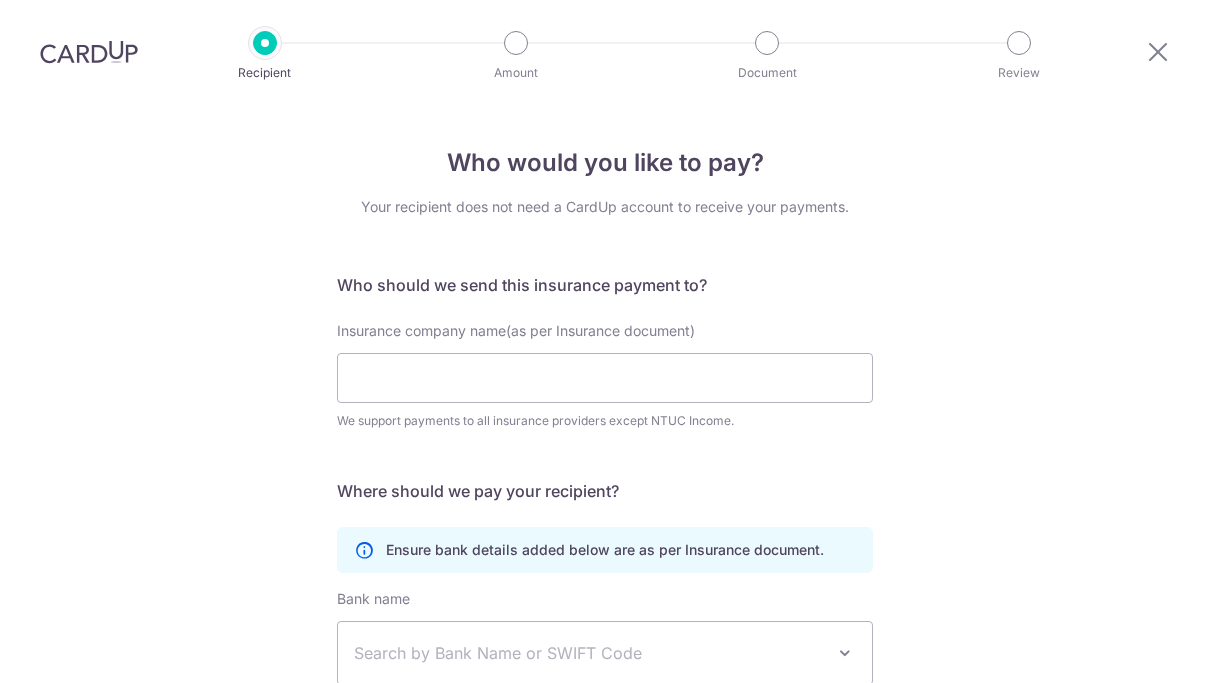 scroll, scrollTop: 0, scrollLeft: 0, axis: both 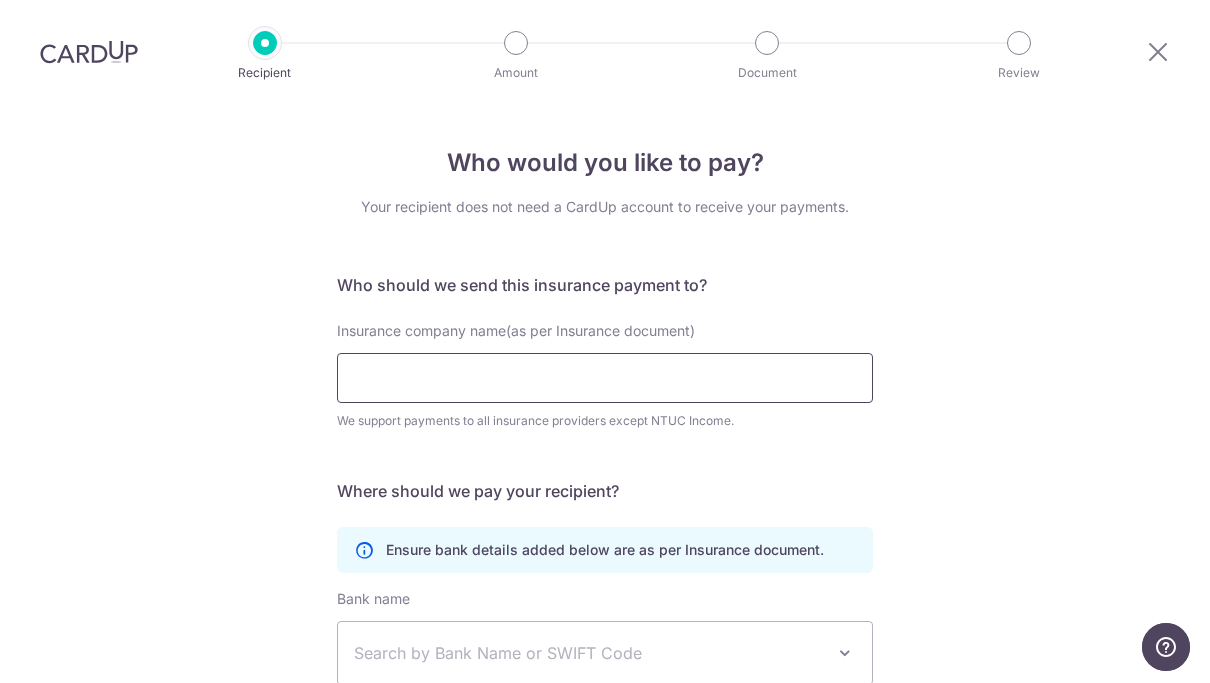click on "Insurance company name(as per Insurance document)" at bounding box center (605, 378) 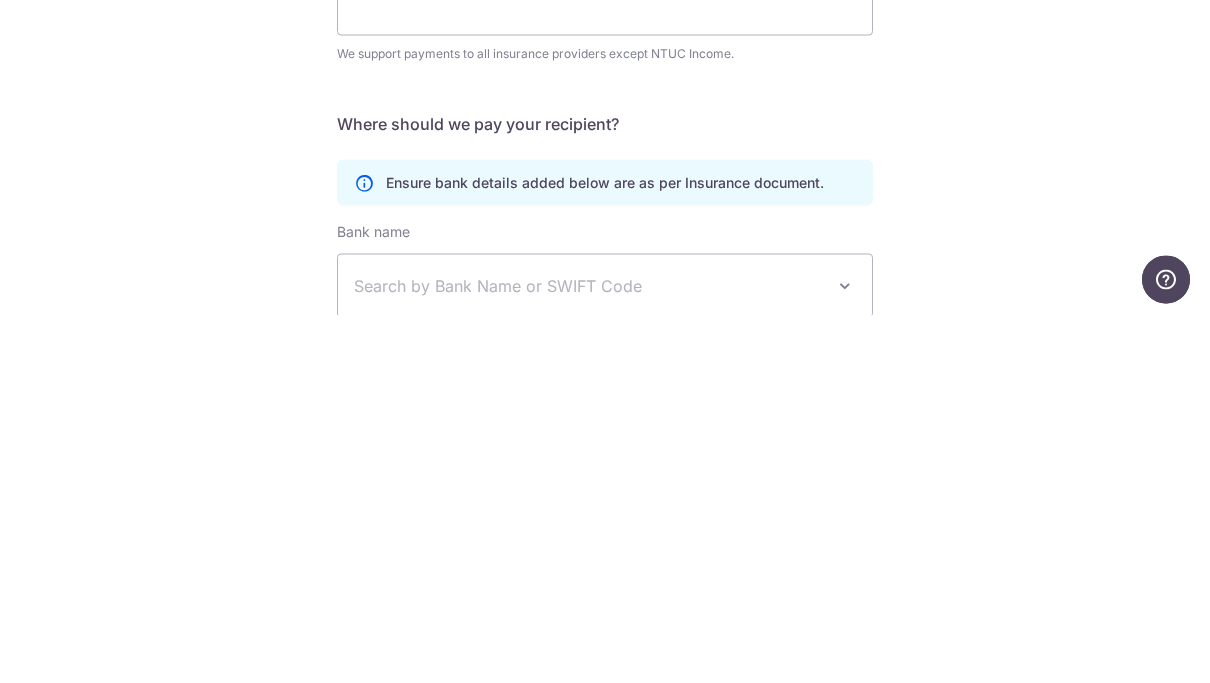 scroll, scrollTop: 25, scrollLeft: 0, axis: vertical 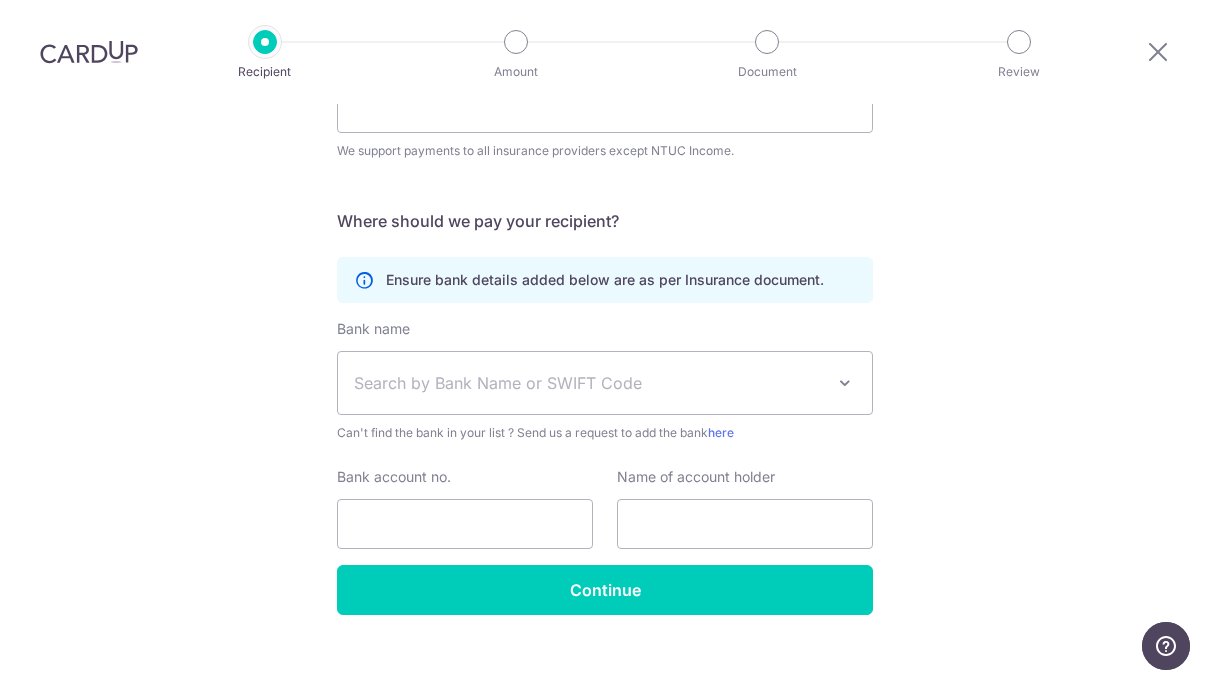 click at bounding box center [845, 384] 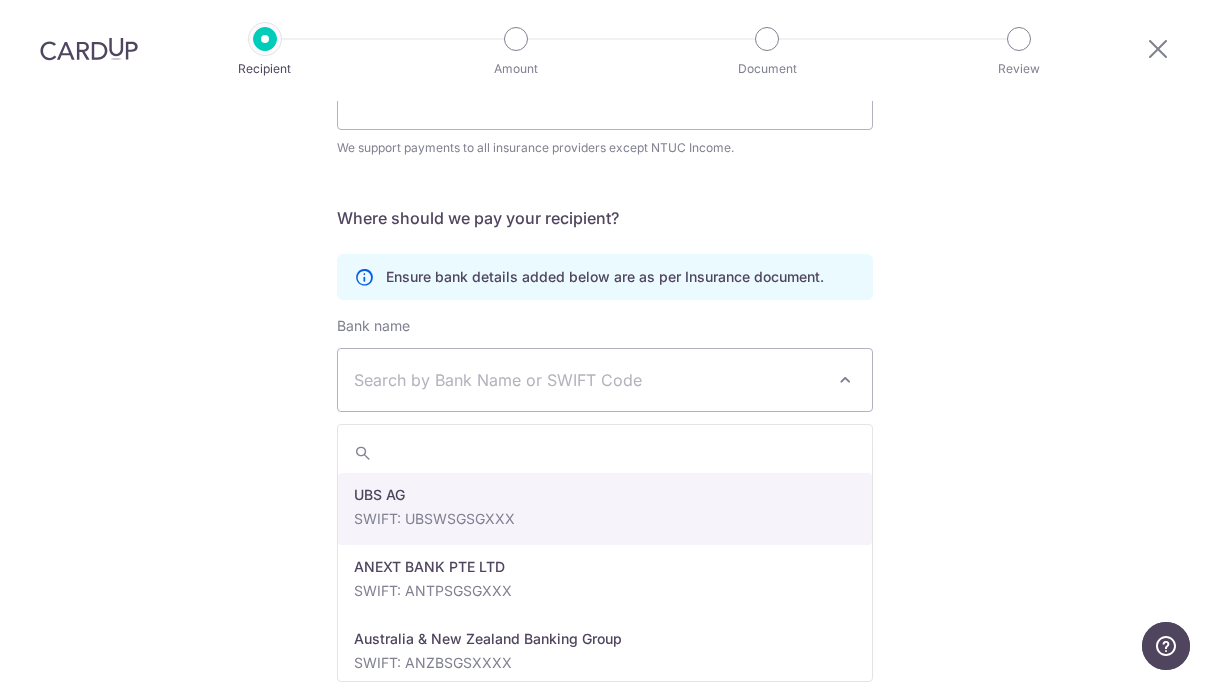 click on "Who would you like to pay?
Your recipient does not need a CardUp account to receive your payments.
Who should we send this insurance payment to?
Insurance company name(as per Insurance document)
We support payments to all insurance providers except NTUC Income.
Translation missing: en.no key
URL
Telephone
Where should we pay your recipient?
Ensure bank details added below are as per Insurance document.
Bank name" at bounding box center (605, 270) 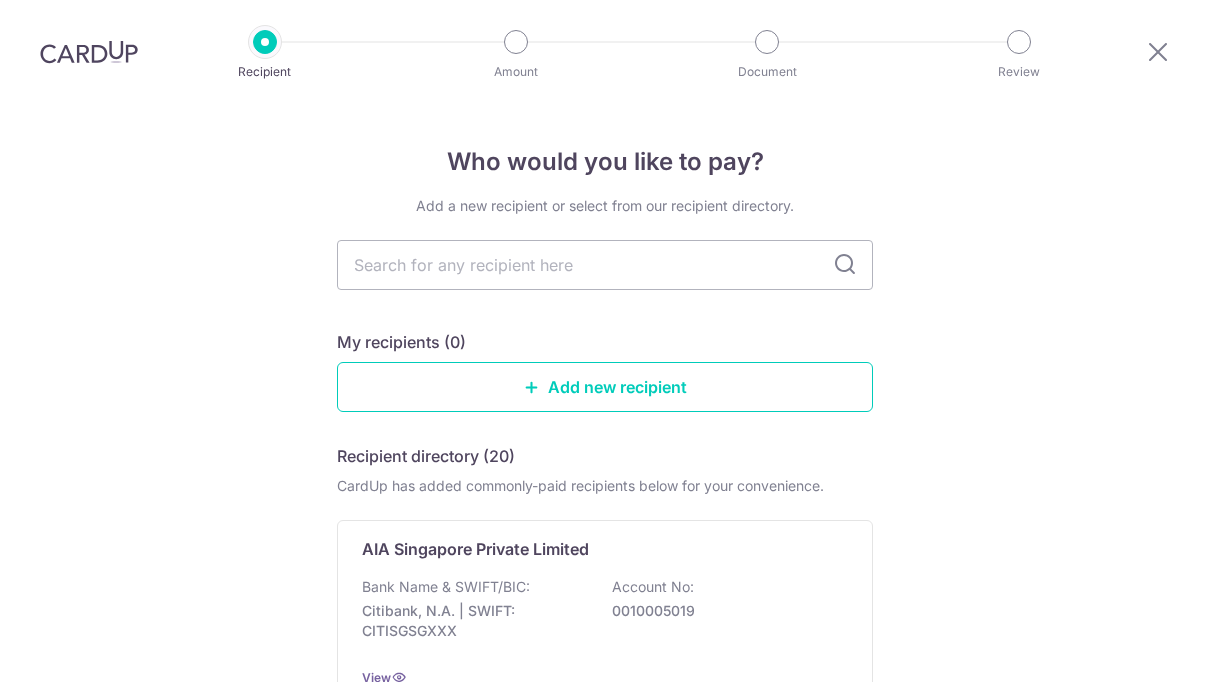 scroll, scrollTop: 0, scrollLeft: 0, axis: both 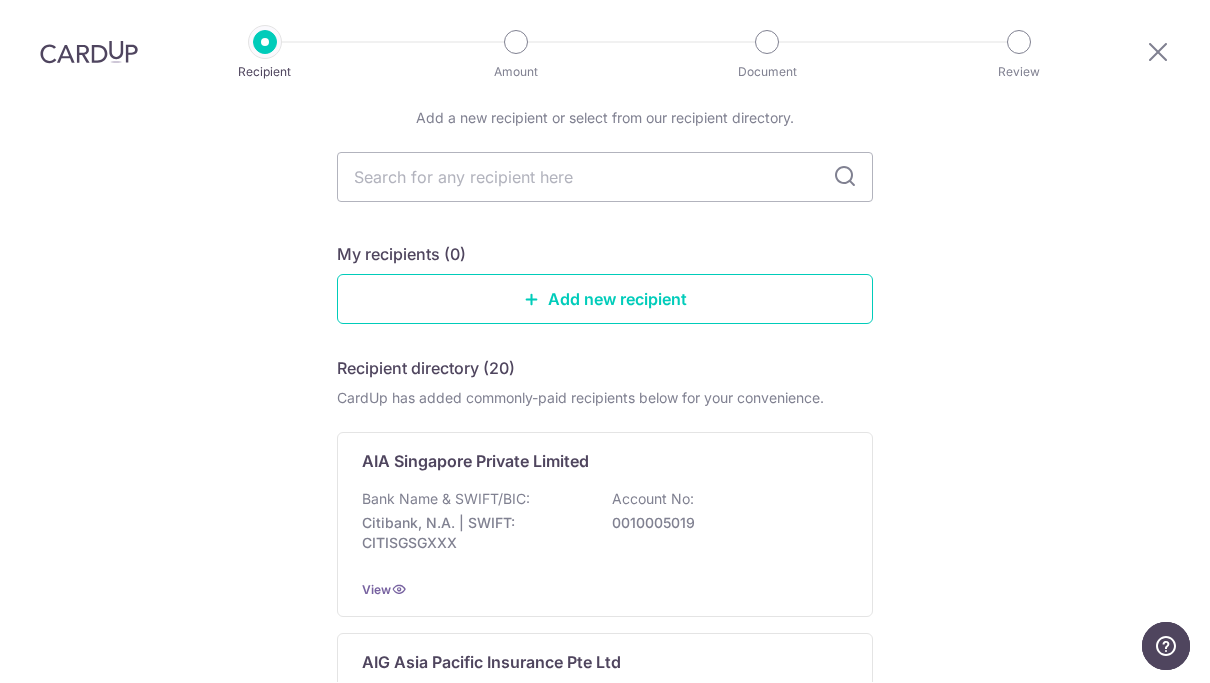 click at bounding box center [605, 178] 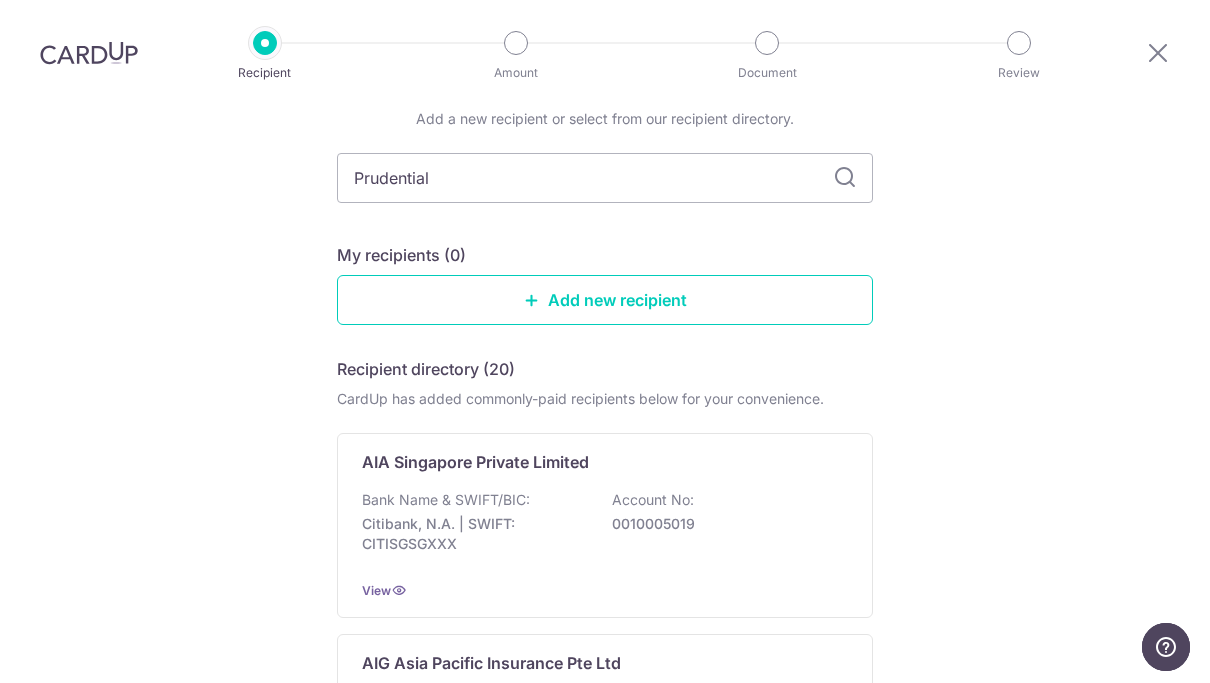 type on "Prudential" 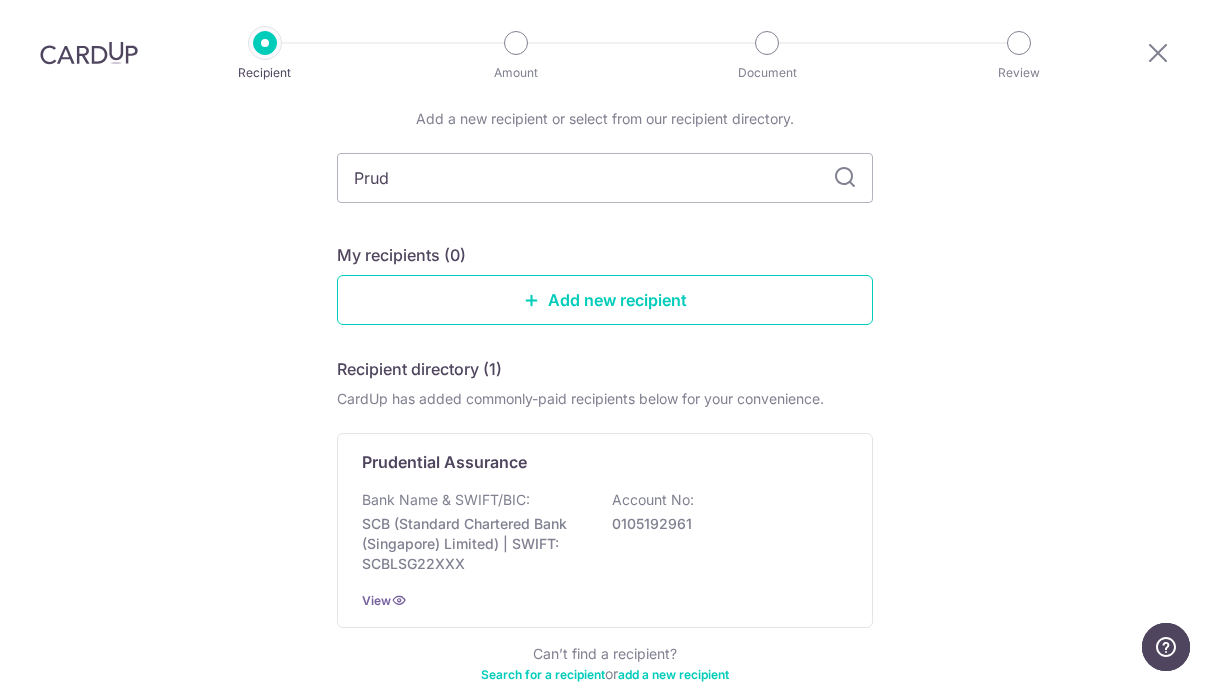 click on "Prud" at bounding box center (605, 178) 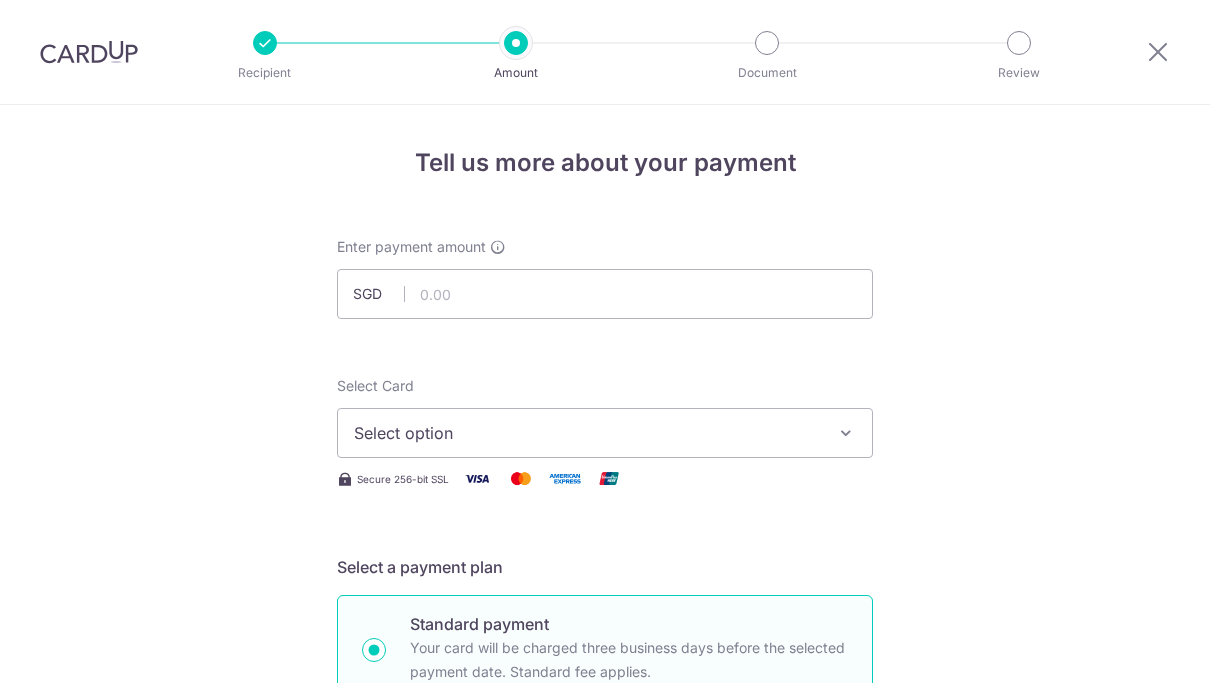scroll, scrollTop: 0, scrollLeft: 0, axis: both 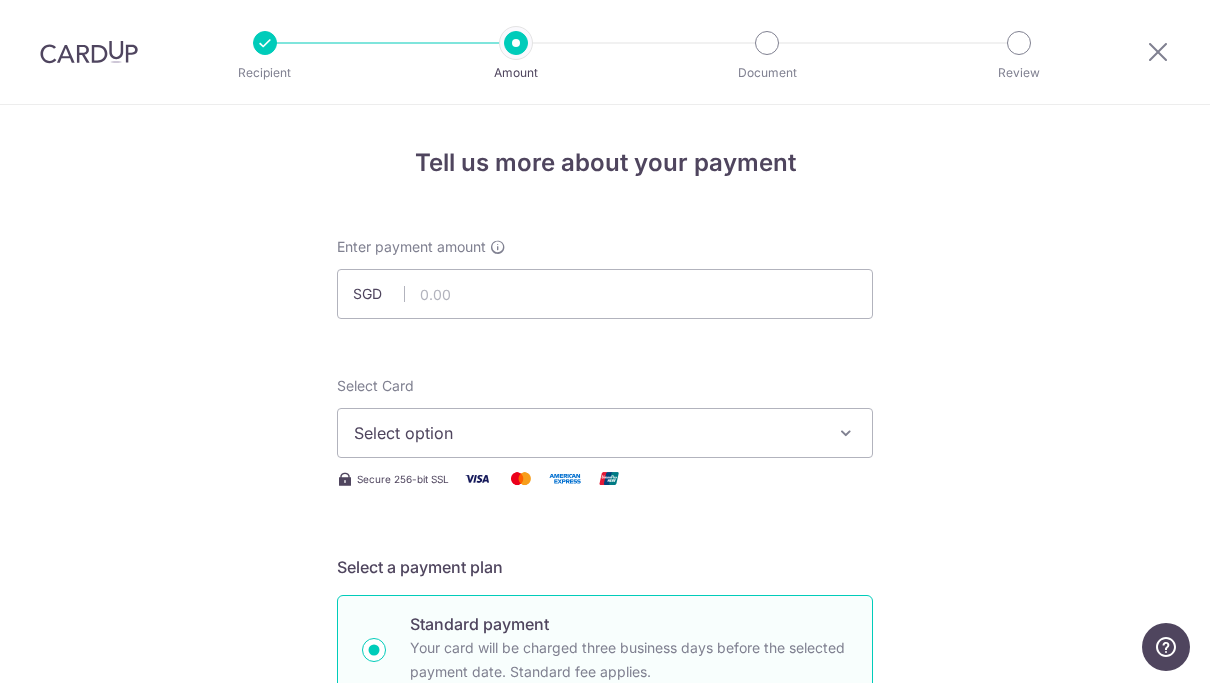 click on "Select option" at bounding box center (587, 433) 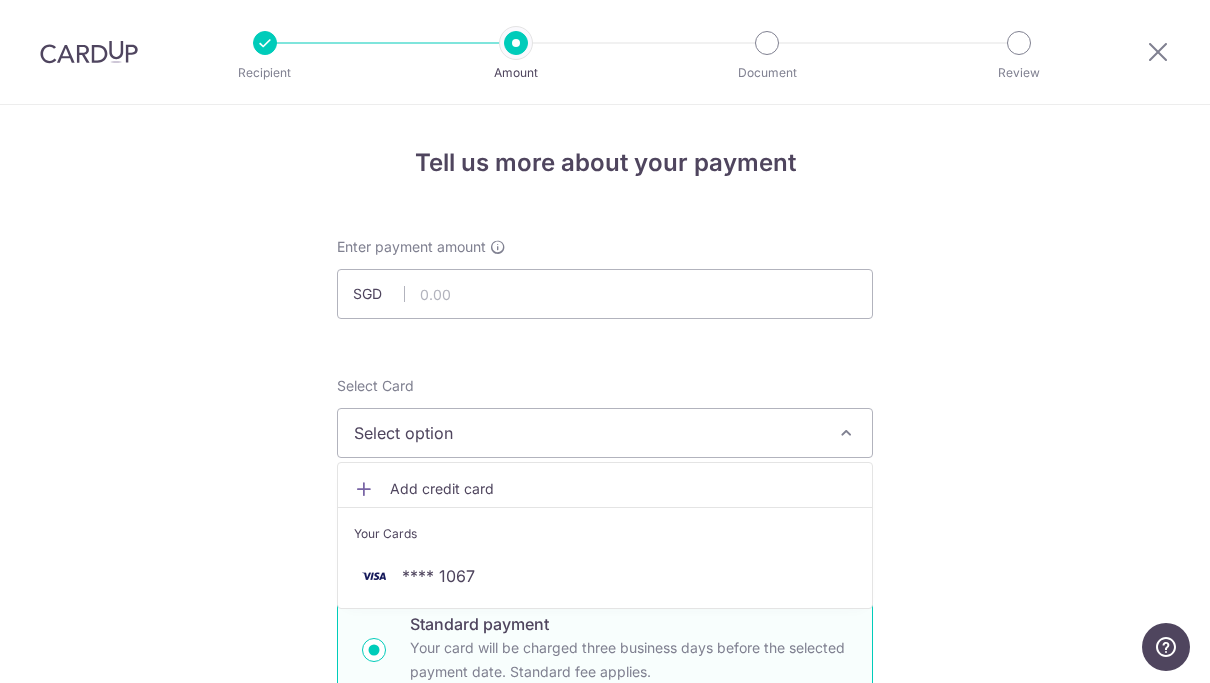 click on "**** 1067" at bounding box center (605, 576) 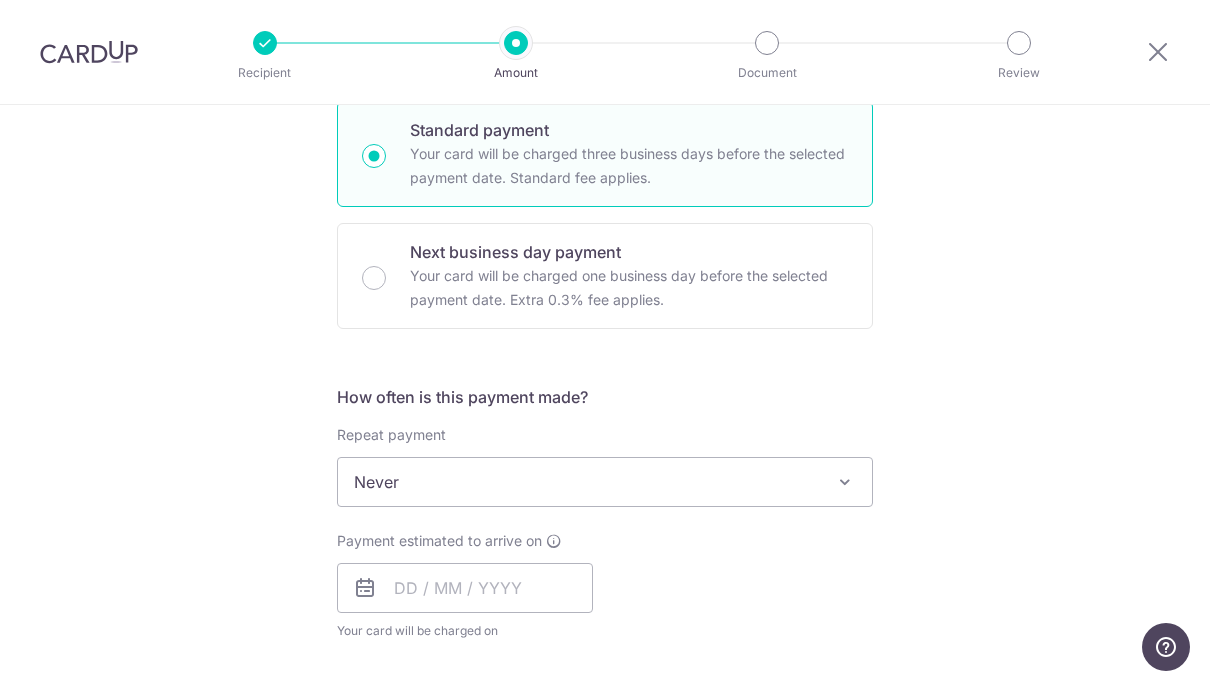 scroll, scrollTop: 496, scrollLeft: 0, axis: vertical 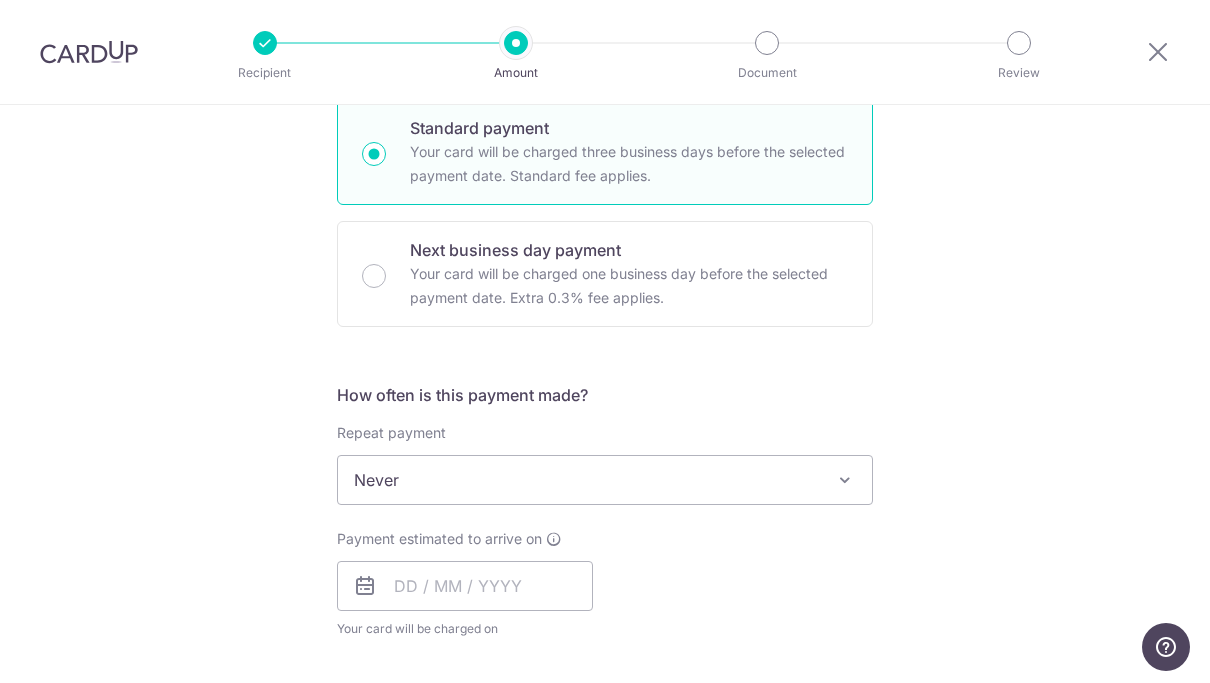 click on "Never" at bounding box center (605, 480) 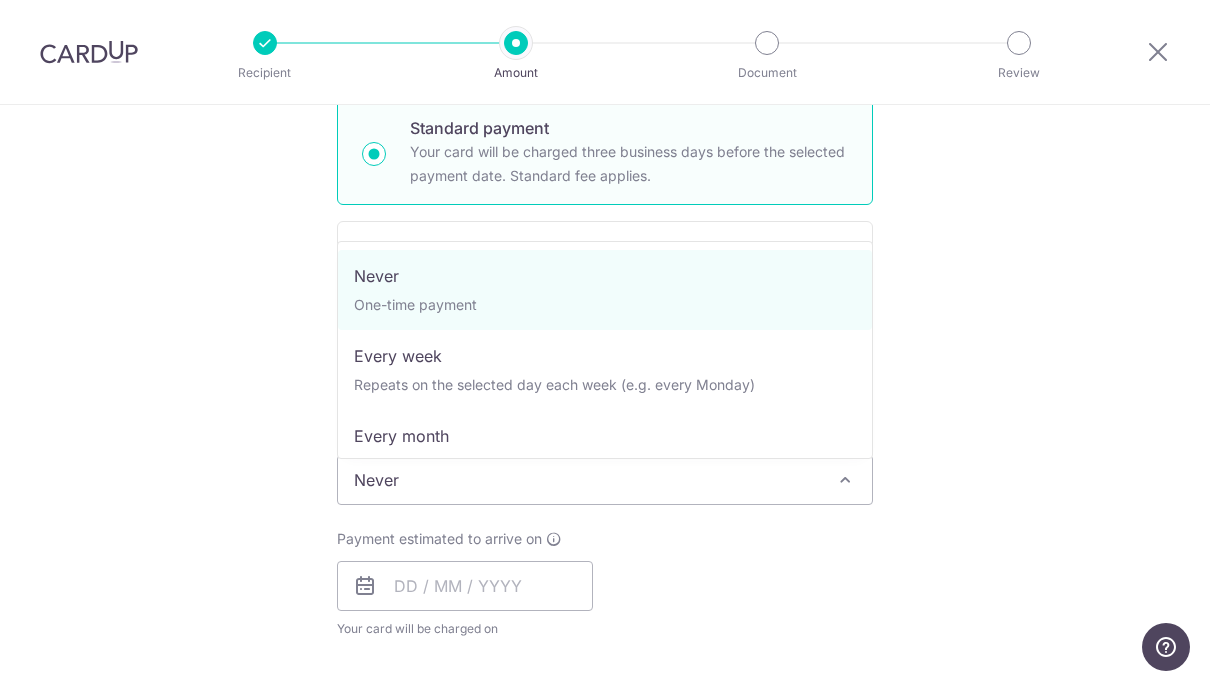 click on "Tell us more about your payment
Enter payment amount
SGD
Select Card
**** [CARD_LAST_FOUR]
Add credit card
Your Cards
**** [CARD_LAST_FOUR]
Secure 256-bit SSL
Text
New card details
Card
Secure 256-bit SSL" at bounding box center (605, 513) 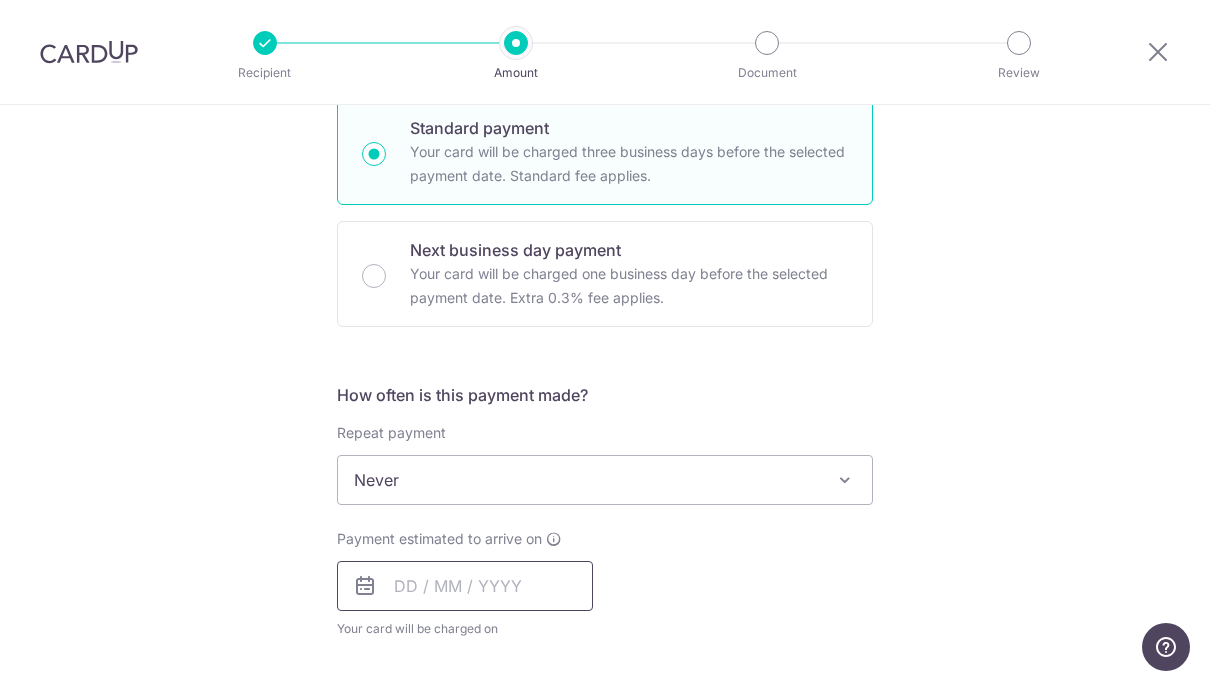 click at bounding box center [465, 586] 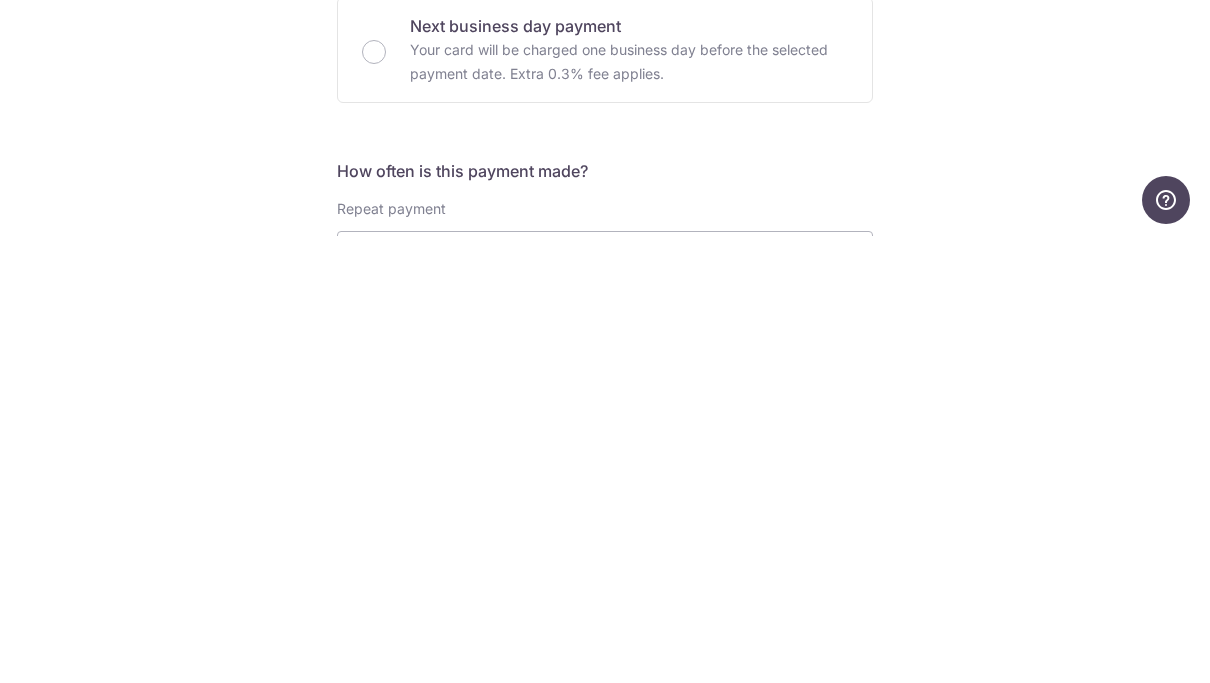 scroll, scrollTop: 25, scrollLeft: 0, axis: vertical 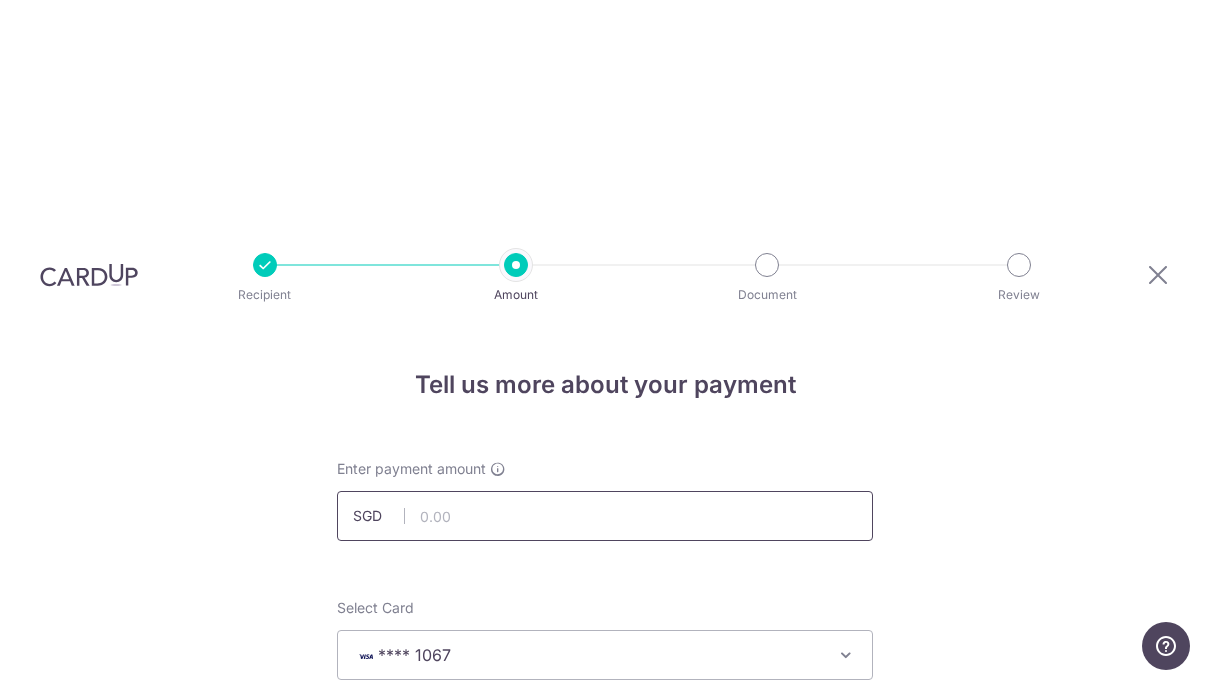 click at bounding box center [605, 517] 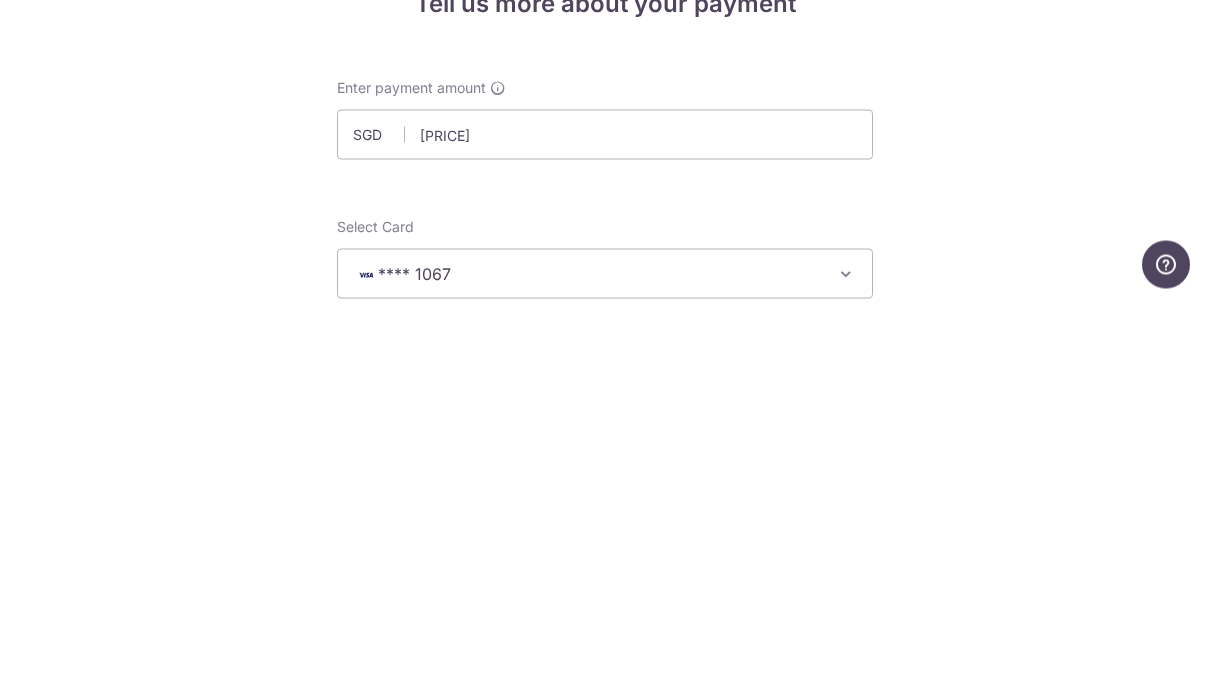 click on "Tell us more about your payment
Enter payment amount
SGD
242.
Select Card
**** [CARD_LAST_FOUR]
Add credit card
Your Cards
**** [CARD_LAST_FOUR]
Secure 256-bit SSL
Text
New card details
Card
Secure 256-bit SSL" at bounding box center (605, 1232) 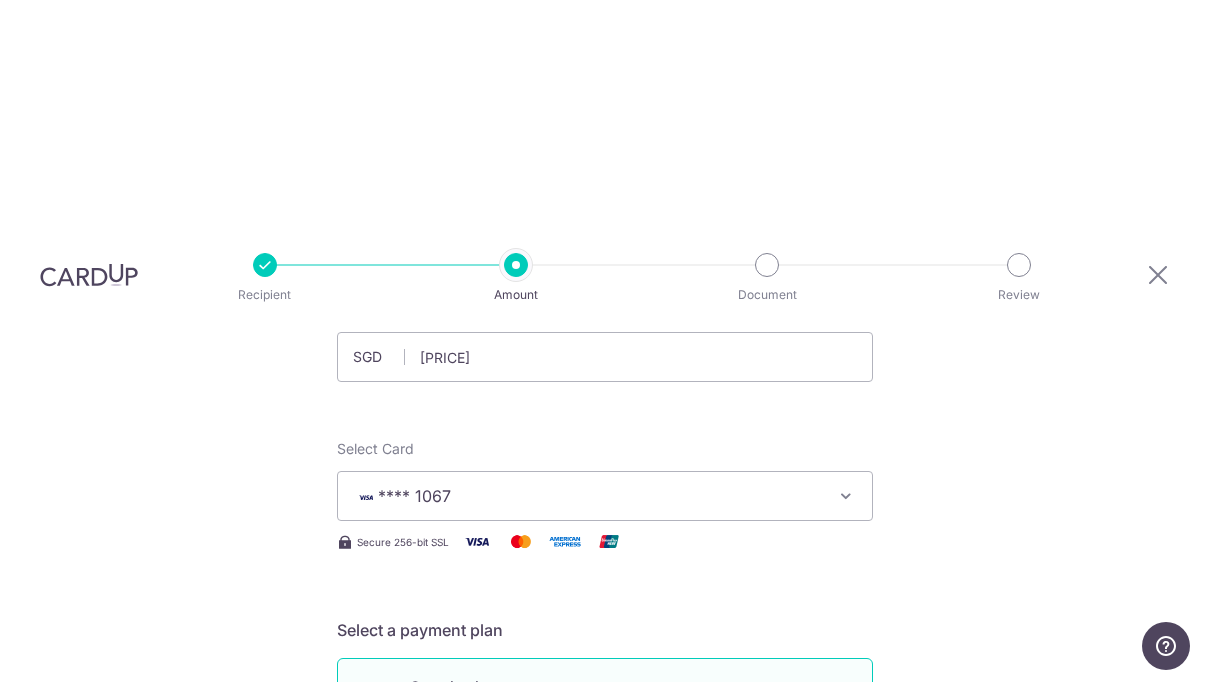 scroll, scrollTop: 160, scrollLeft: 0, axis: vertical 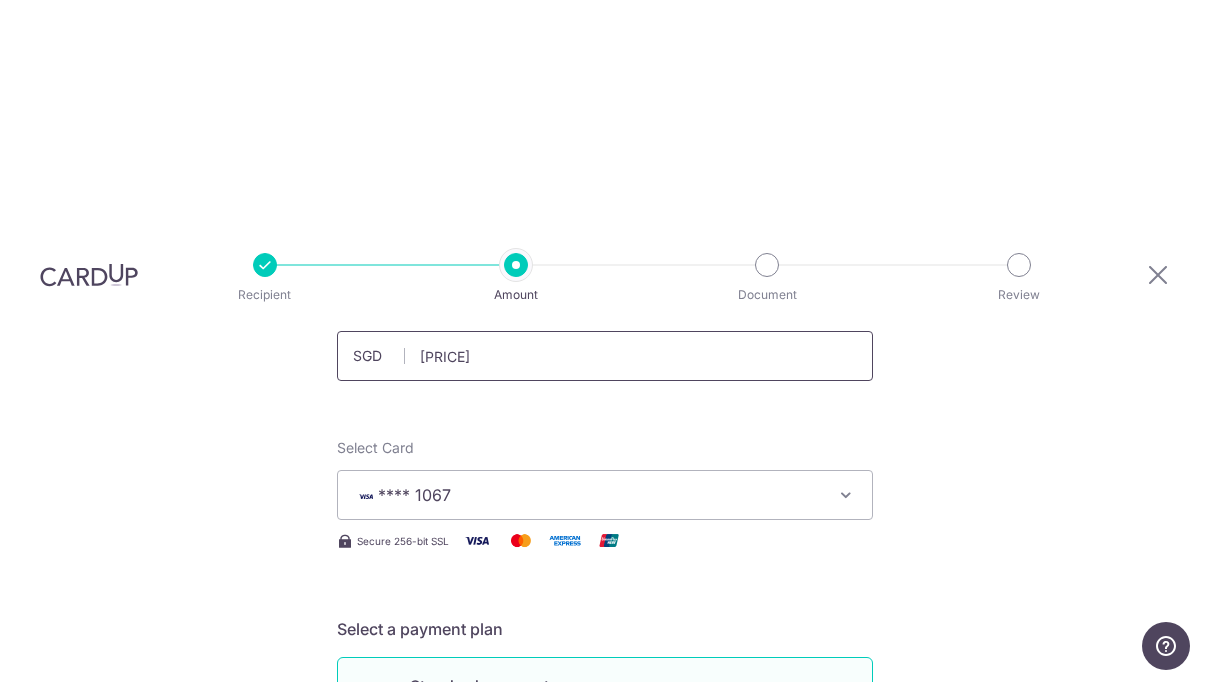 click on "[PRICE]" at bounding box center (605, 357) 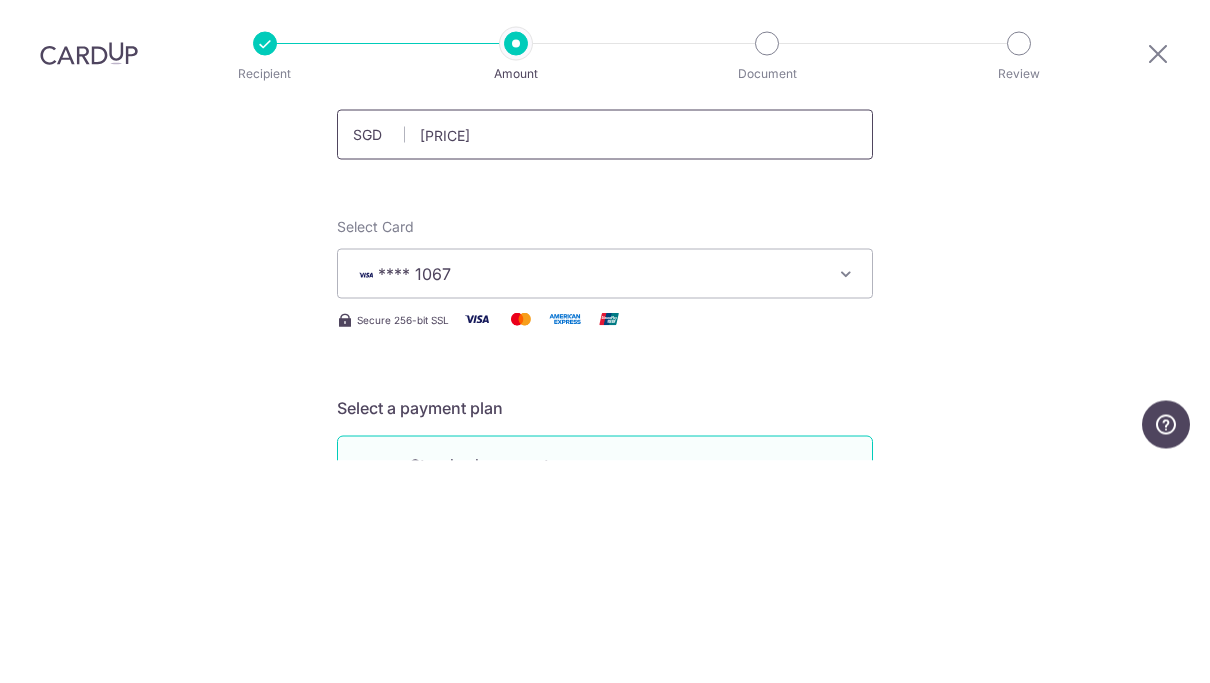 type on "[PRICE]" 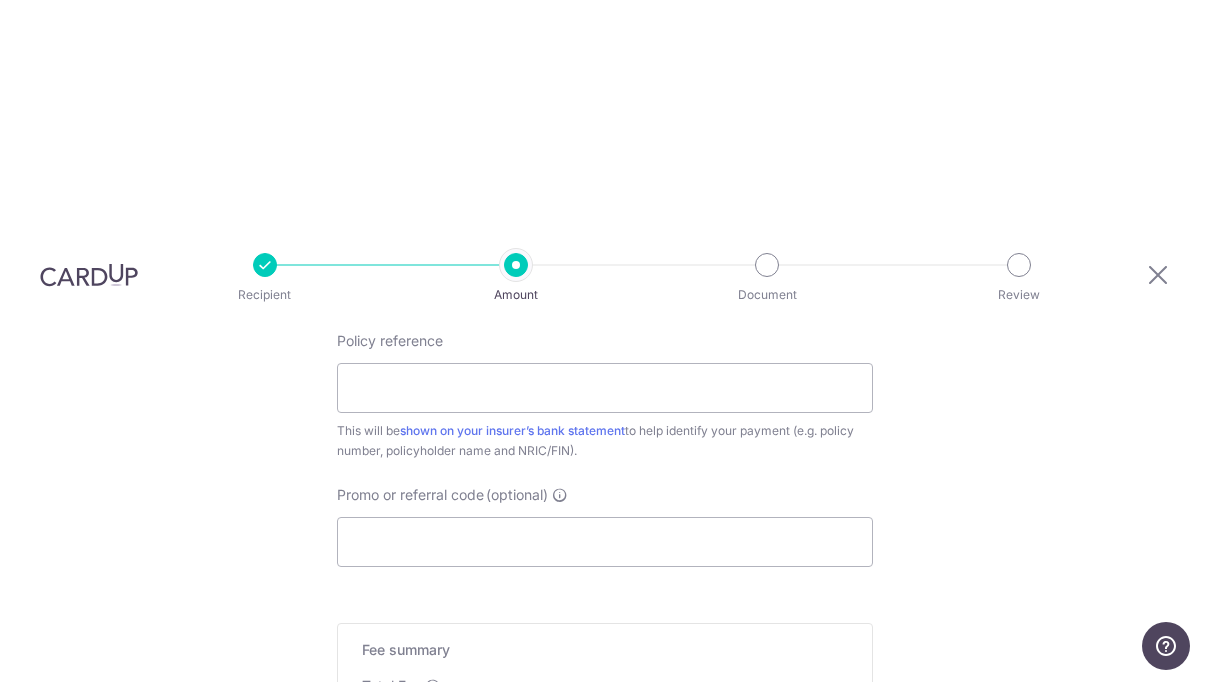 scroll, scrollTop: 1151, scrollLeft: 0, axis: vertical 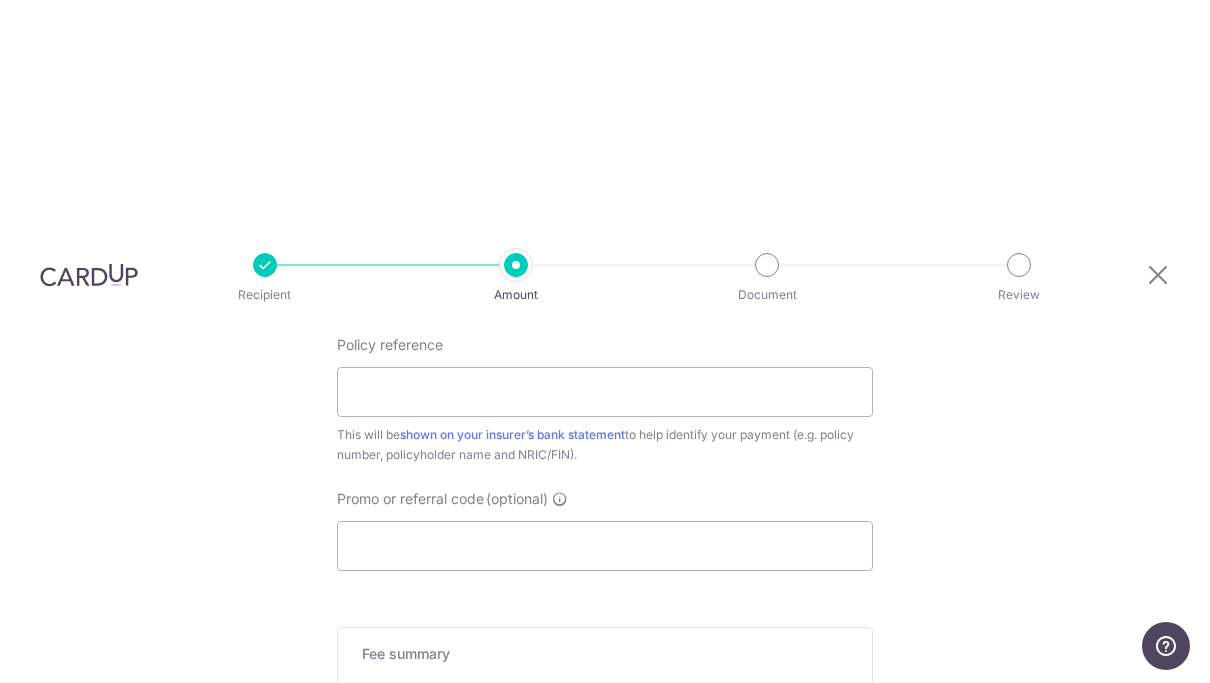 click at bounding box center (89, 275) 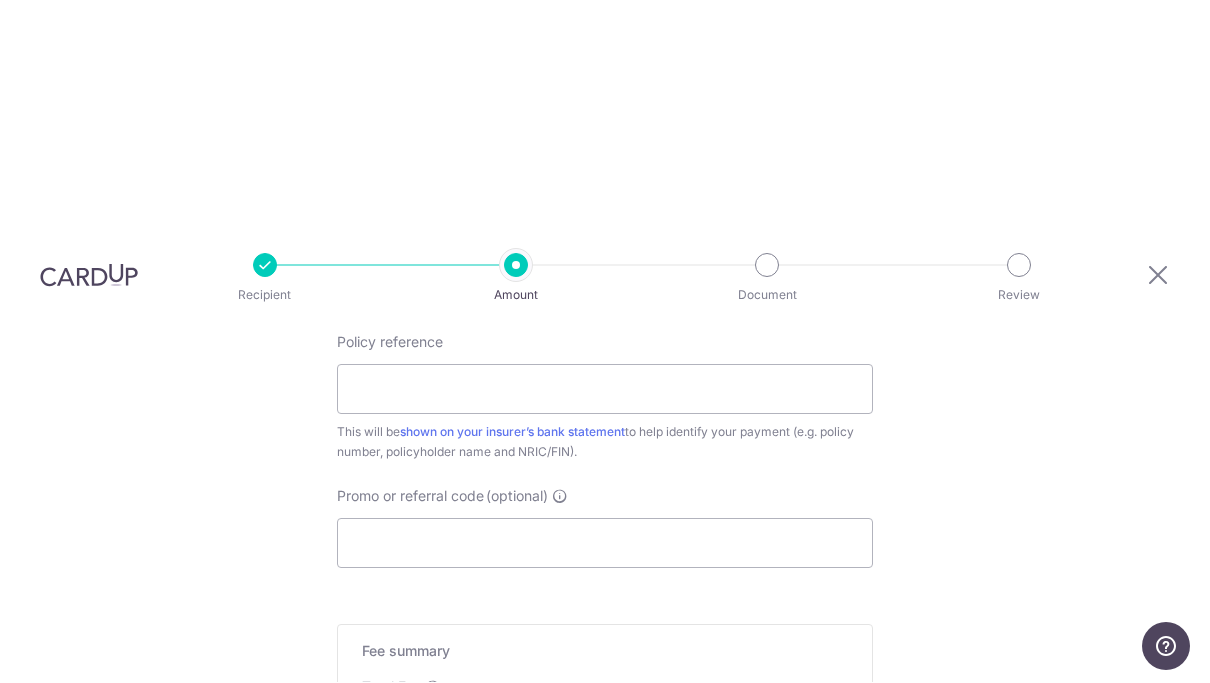 scroll, scrollTop: 1153, scrollLeft: 0, axis: vertical 